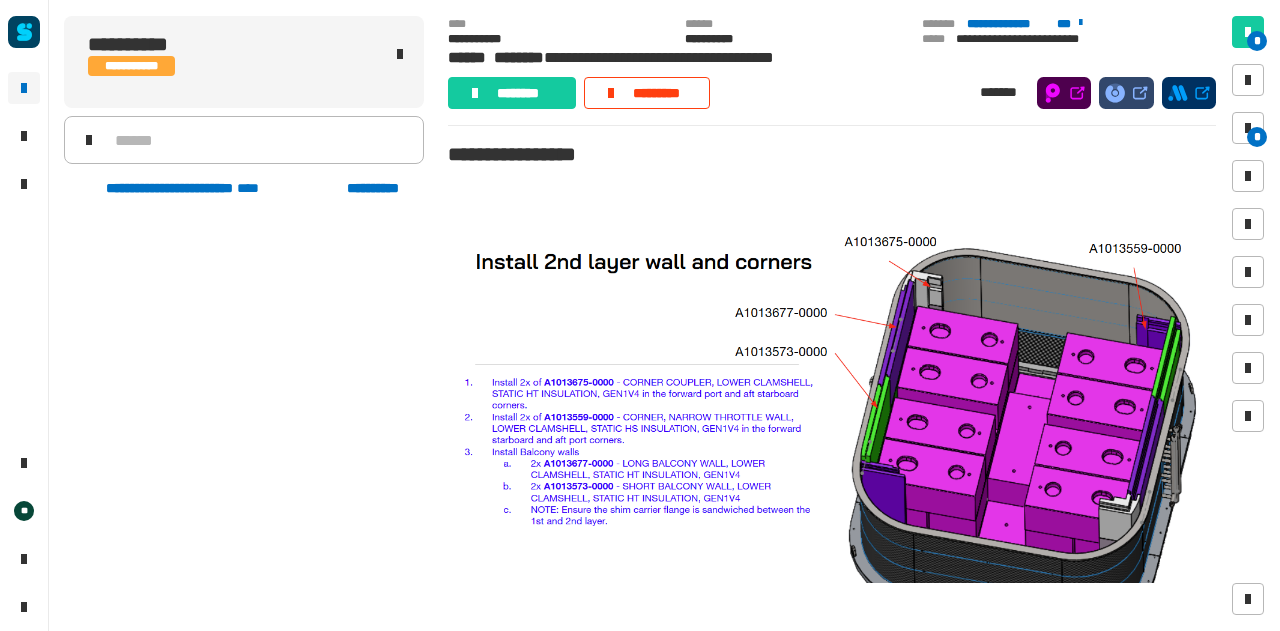scroll, scrollTop: 0, scrollLeft: 0, axis: both 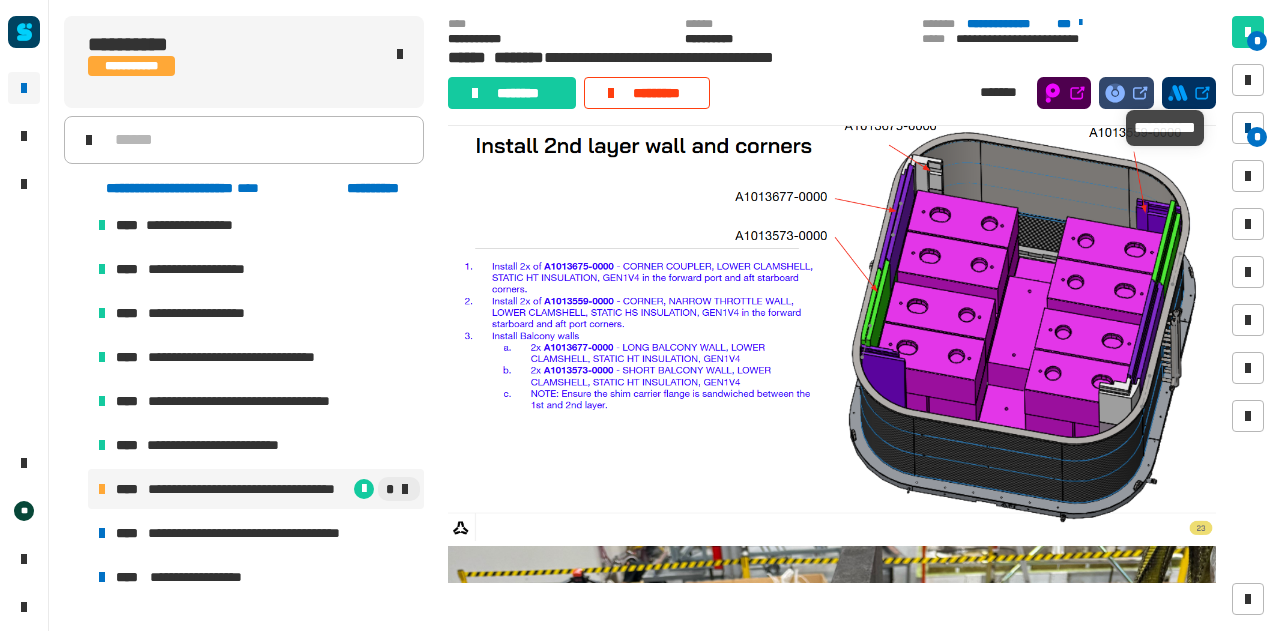 click on "*" at bounding box center [1257, 137] 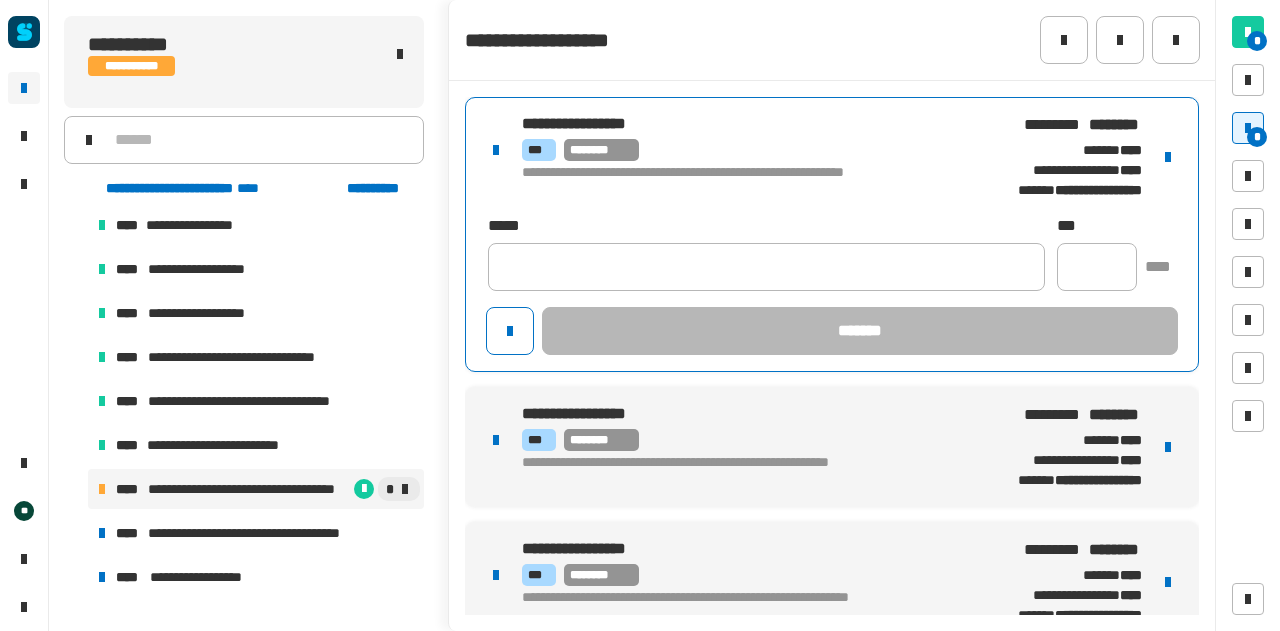 drag, startPoint x: 826, startPoint y: 121, endPoint x: 1147, endPoint y: 205, distance: 331.8087 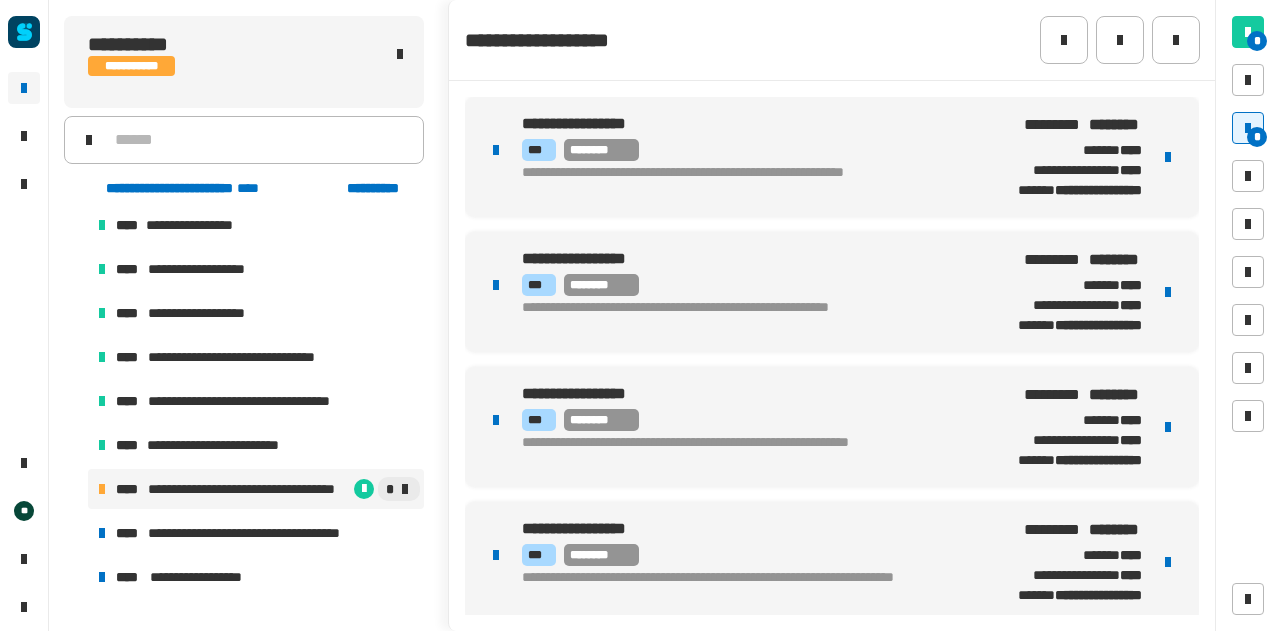 click at bounding box center (1168, 157) 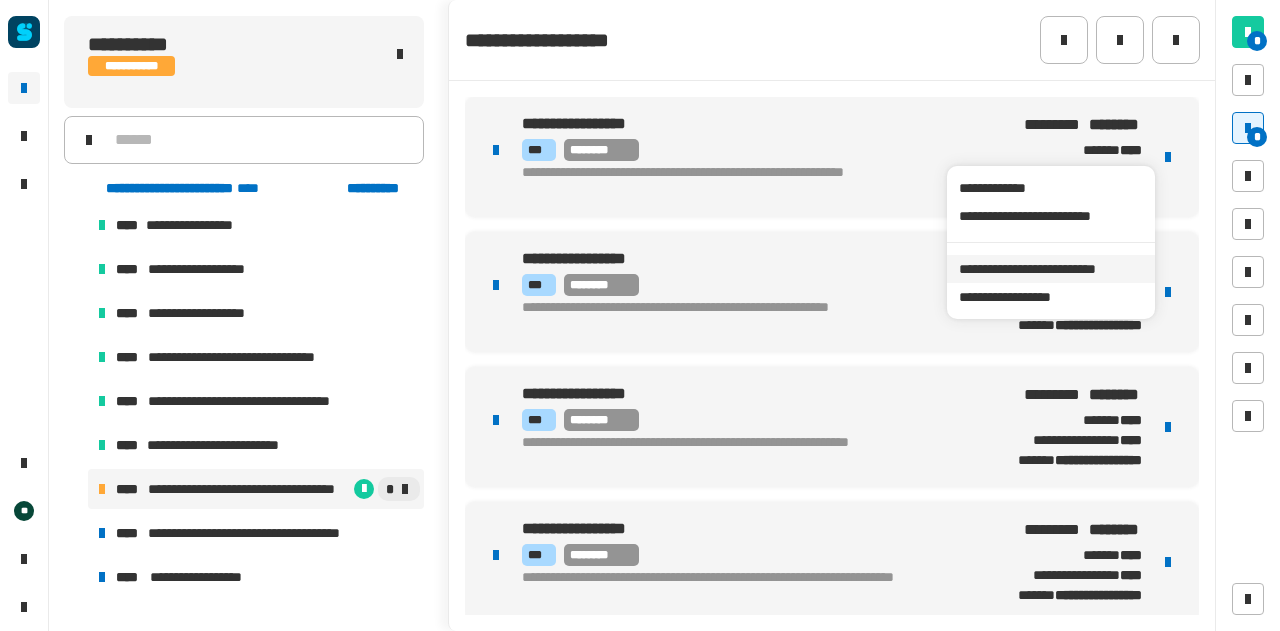 click on "**********" at bounding box center (1050, 269) 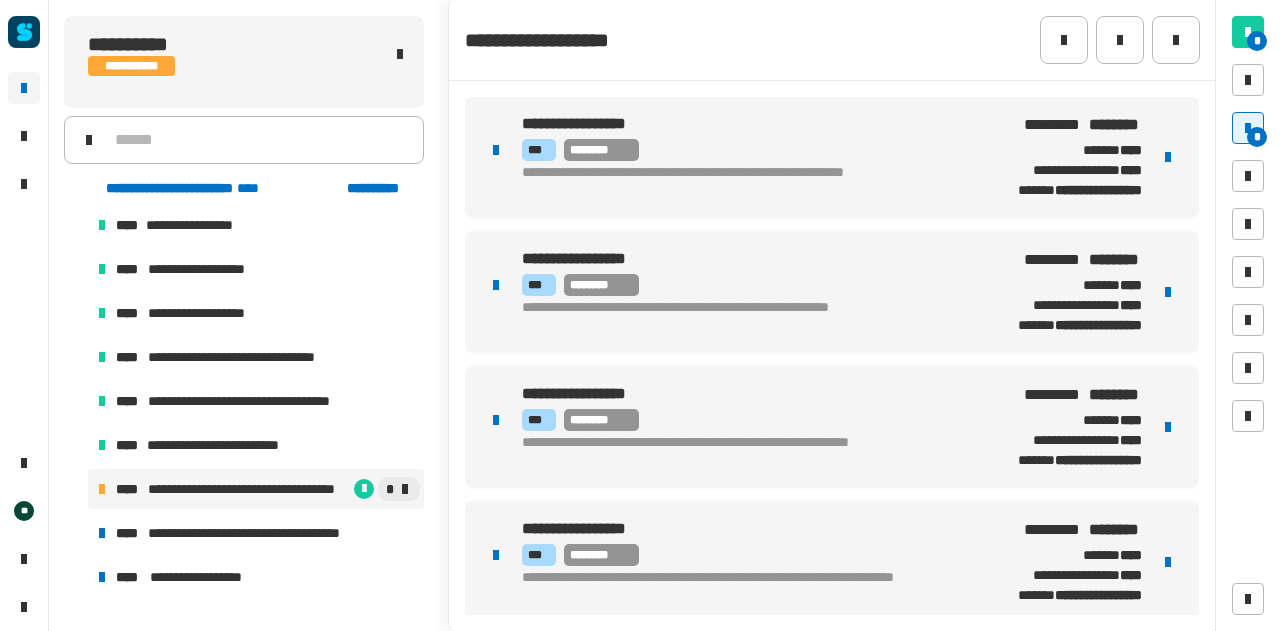 click on "*** ********" at bounding box center (741, 285) 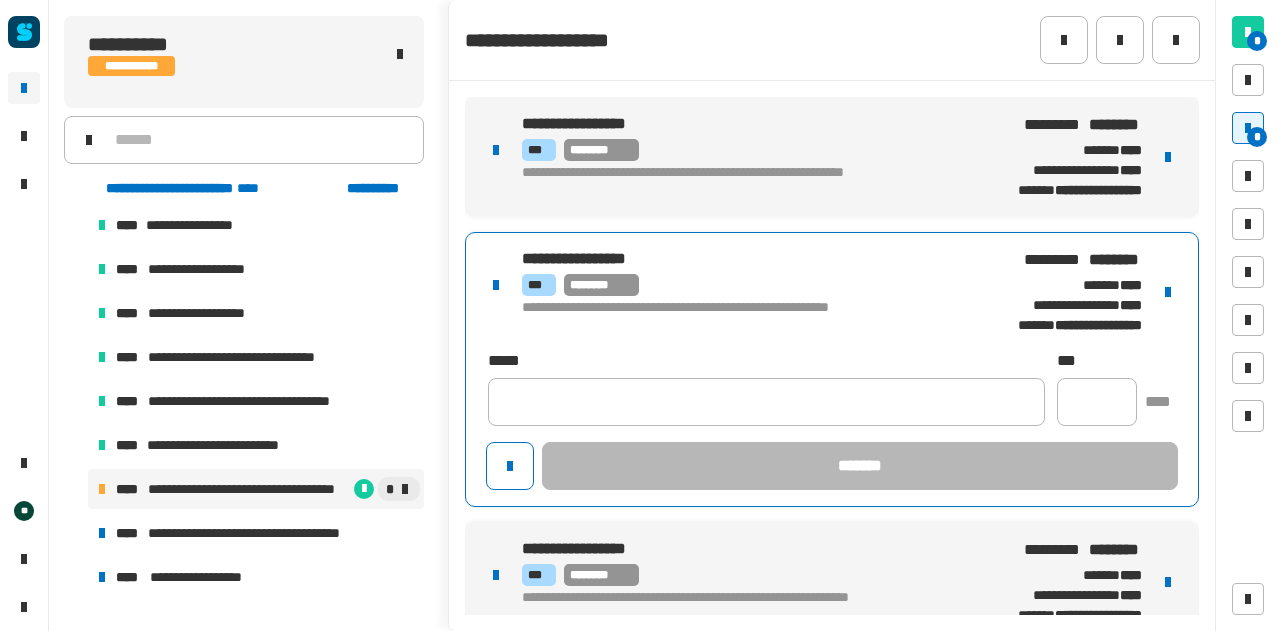 click at bounding box center (1168, 292) 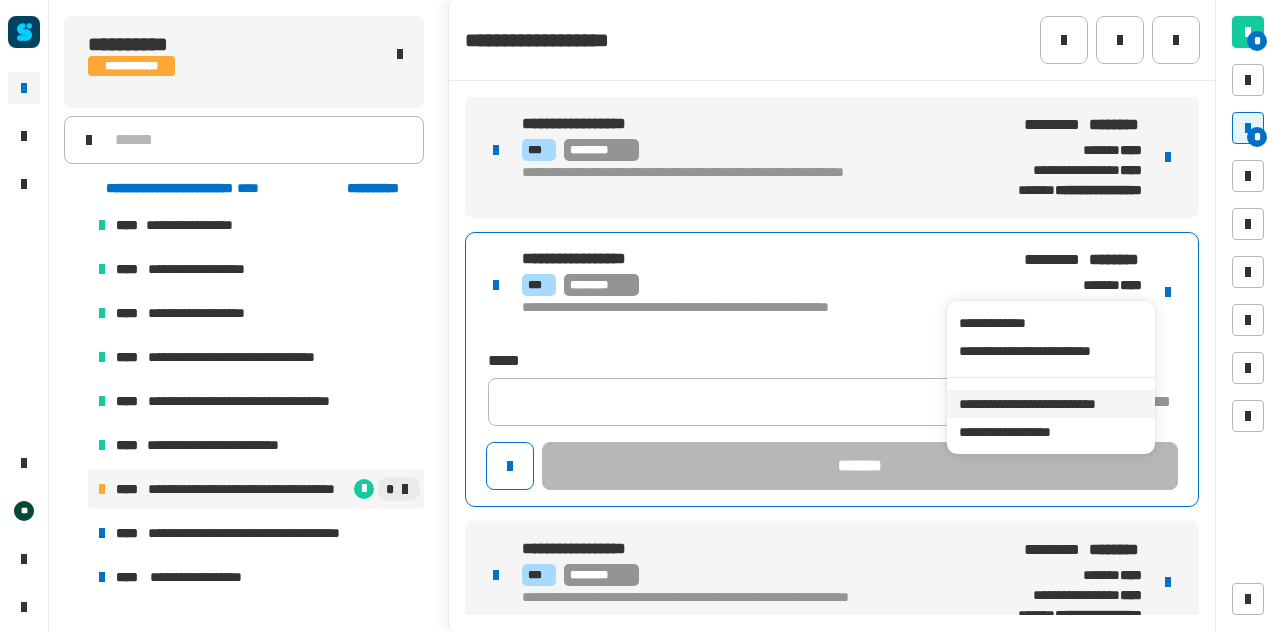 click on "**********" at bounding box center (1050, 404) 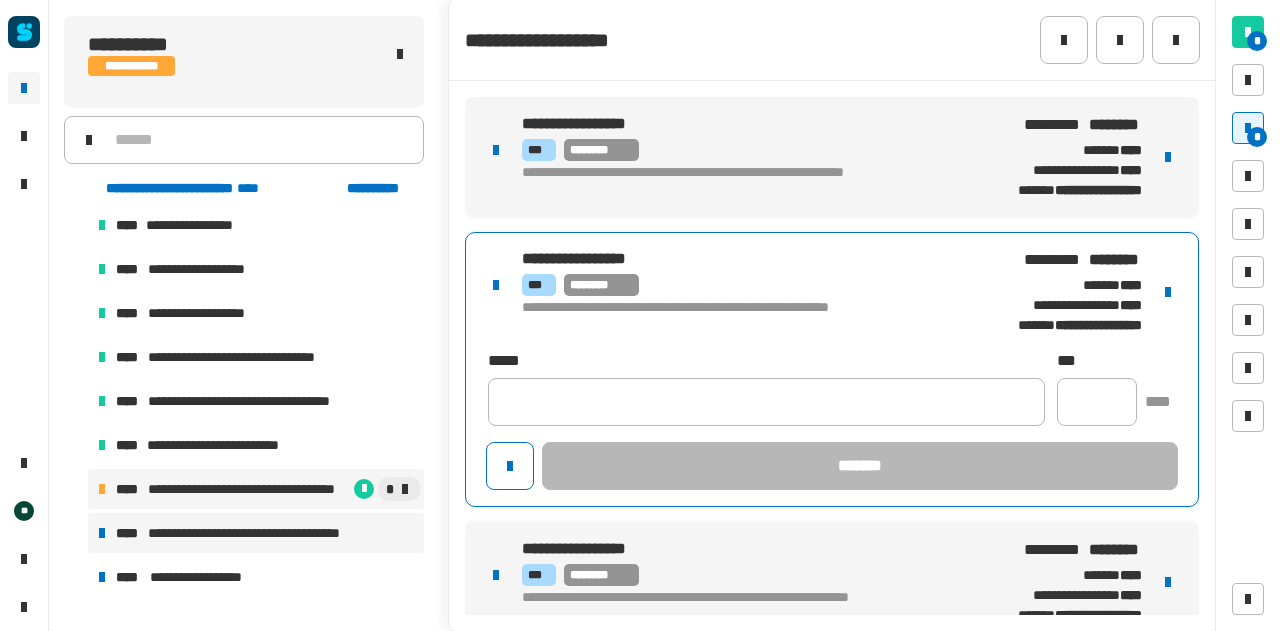 click on "**********" at bounding box center (263, 533) 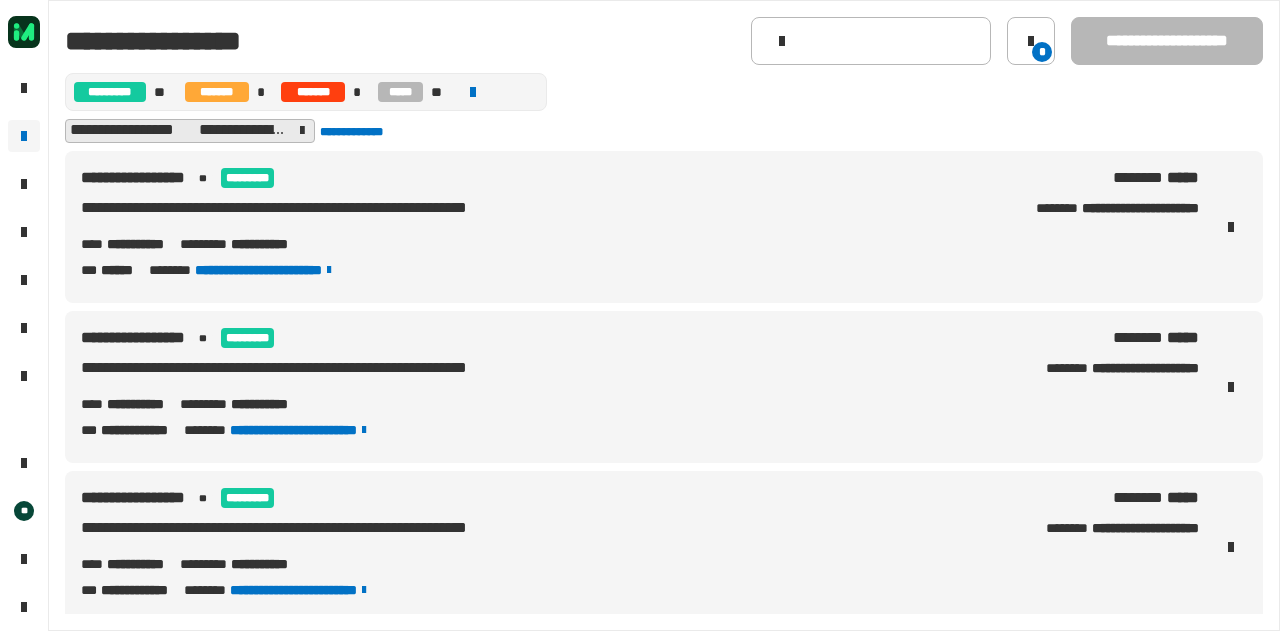 scroll, scrollTop: 0, scrollLeft: 0, axis: both 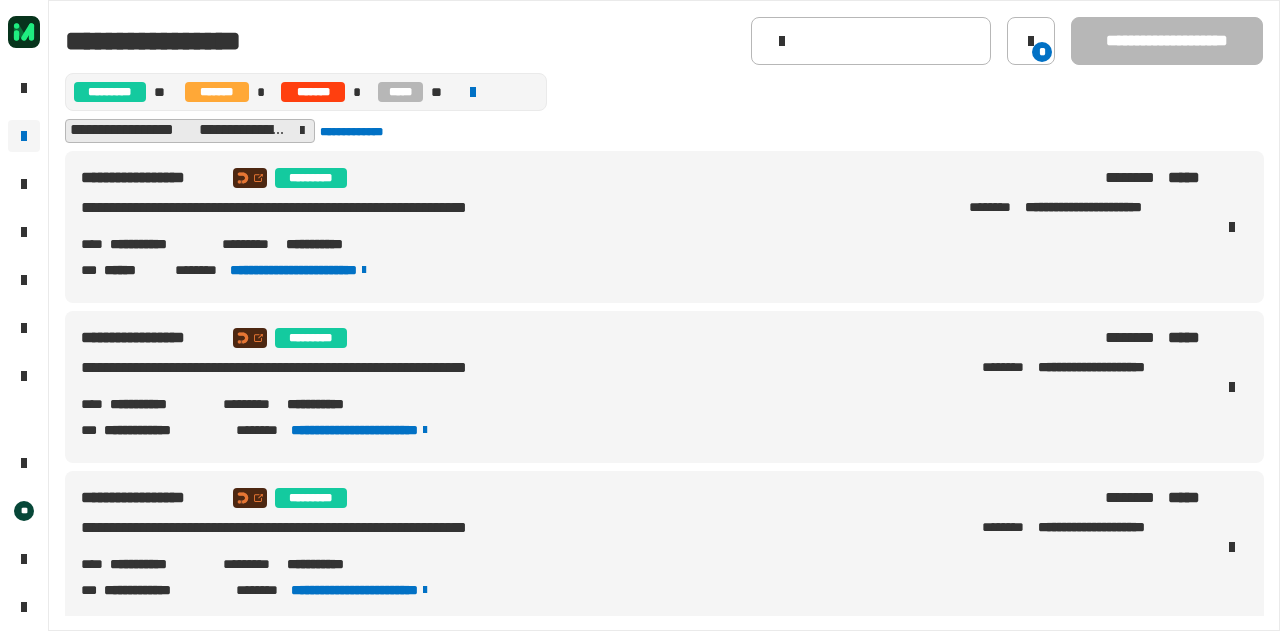 click 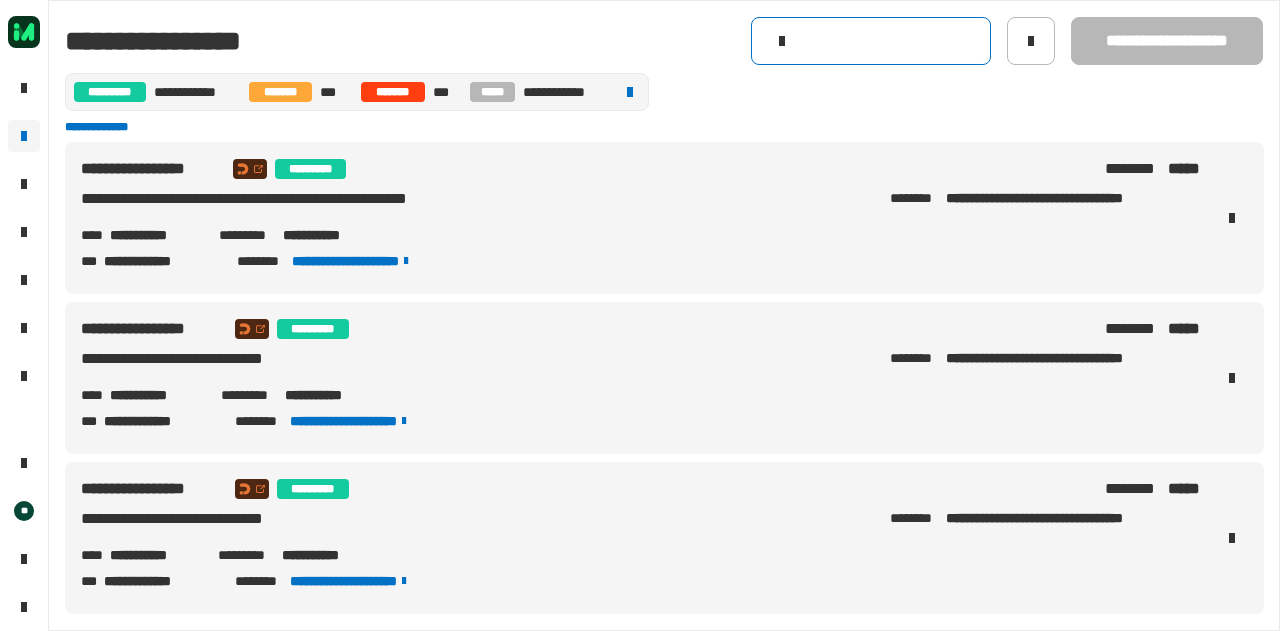 click 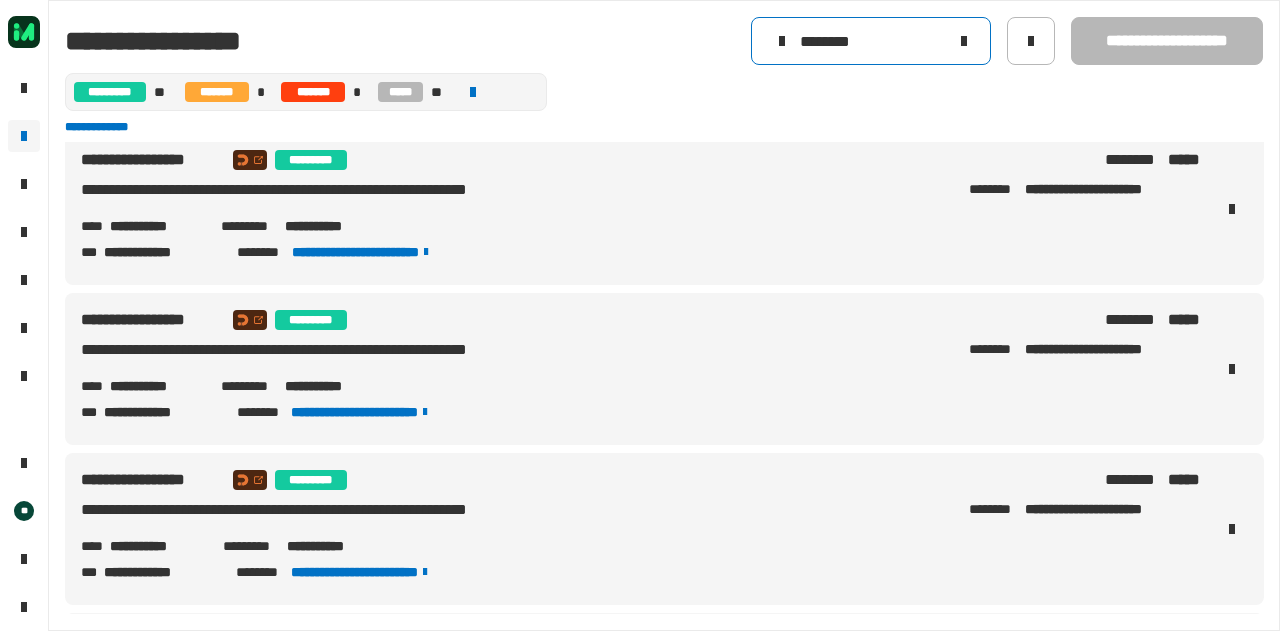 scroll, scrollTop: 1288, scrollLeft: 0, axis: vertical 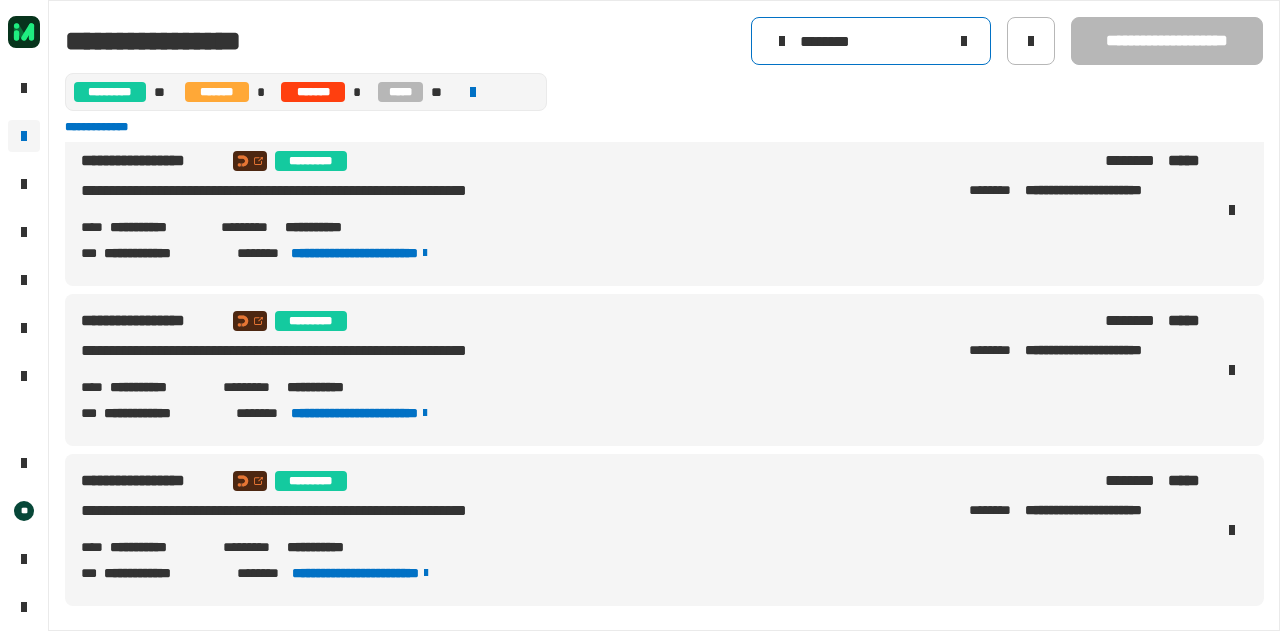 type on "********" 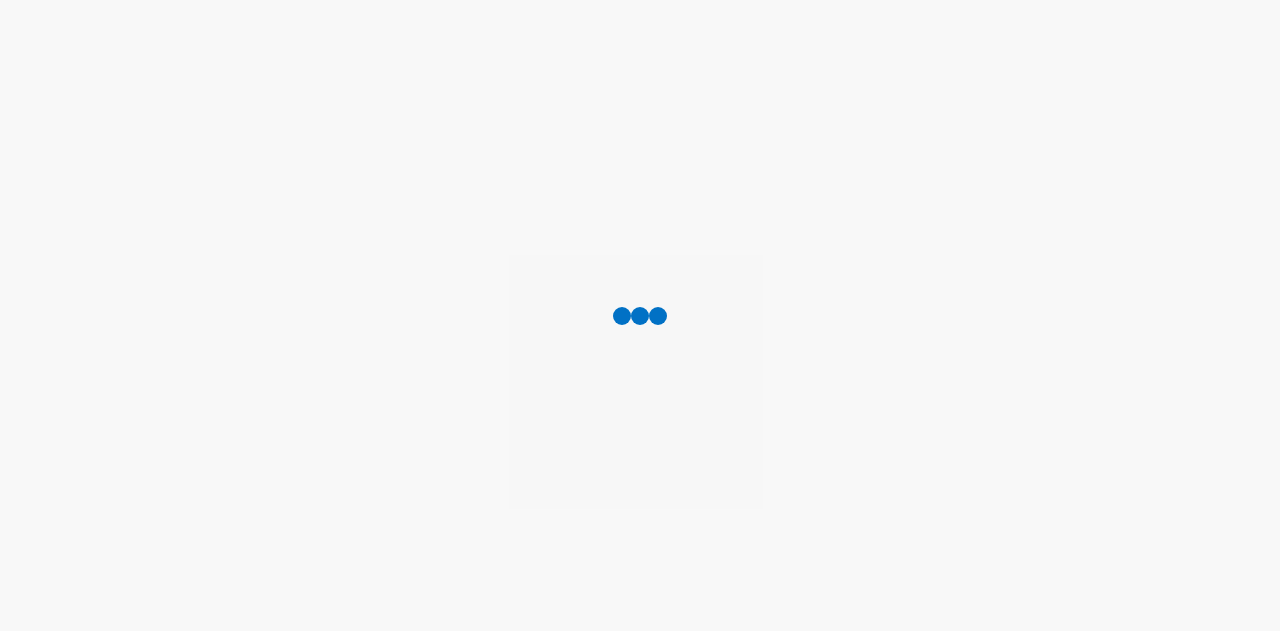 scroll, scrollTop: 0, scrollLeft: 0, axis: both 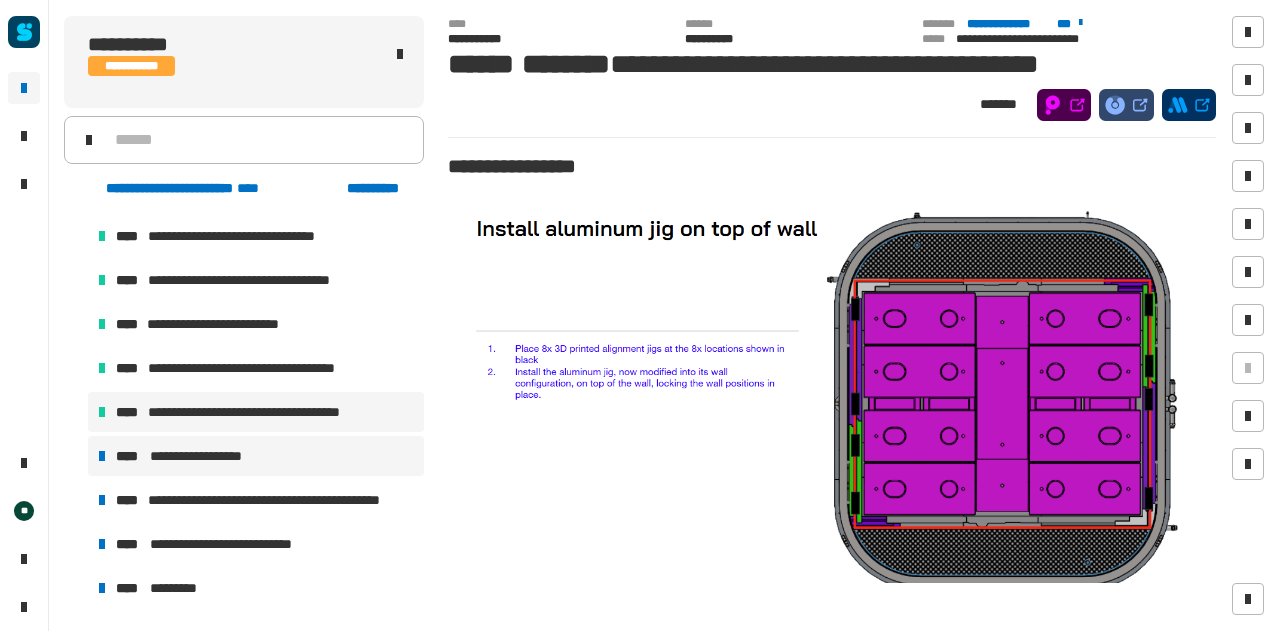 click on "**********" at bounding box center (207, 456) 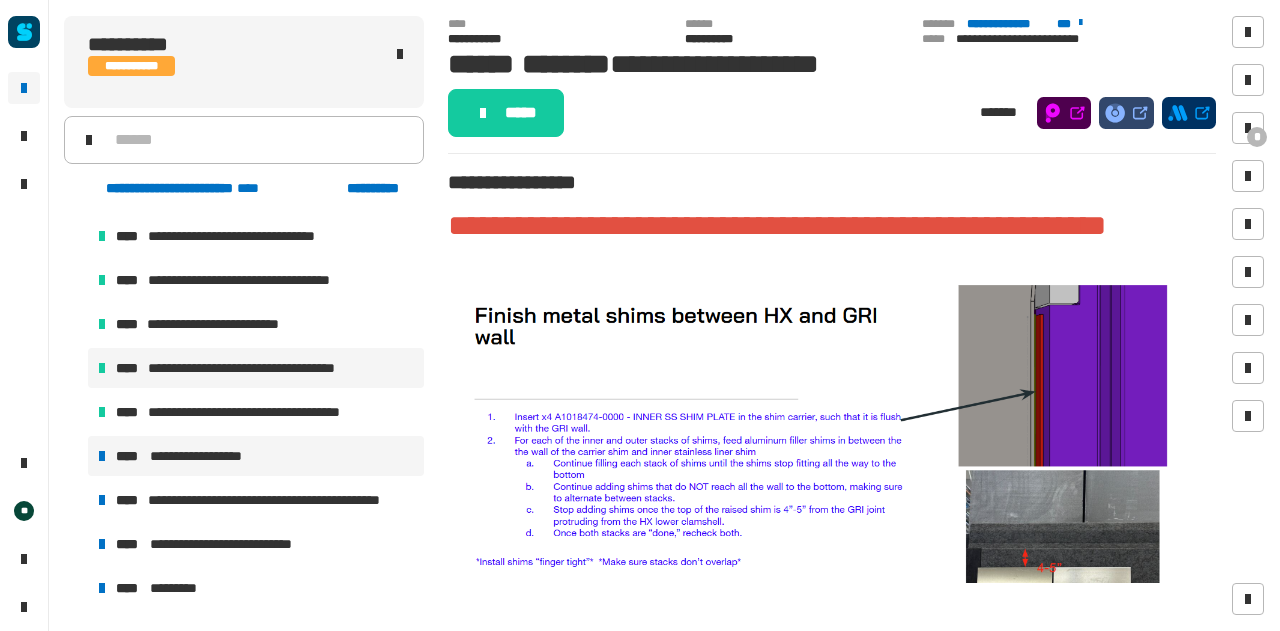 click on "**********" at bounding box center [254, 368] 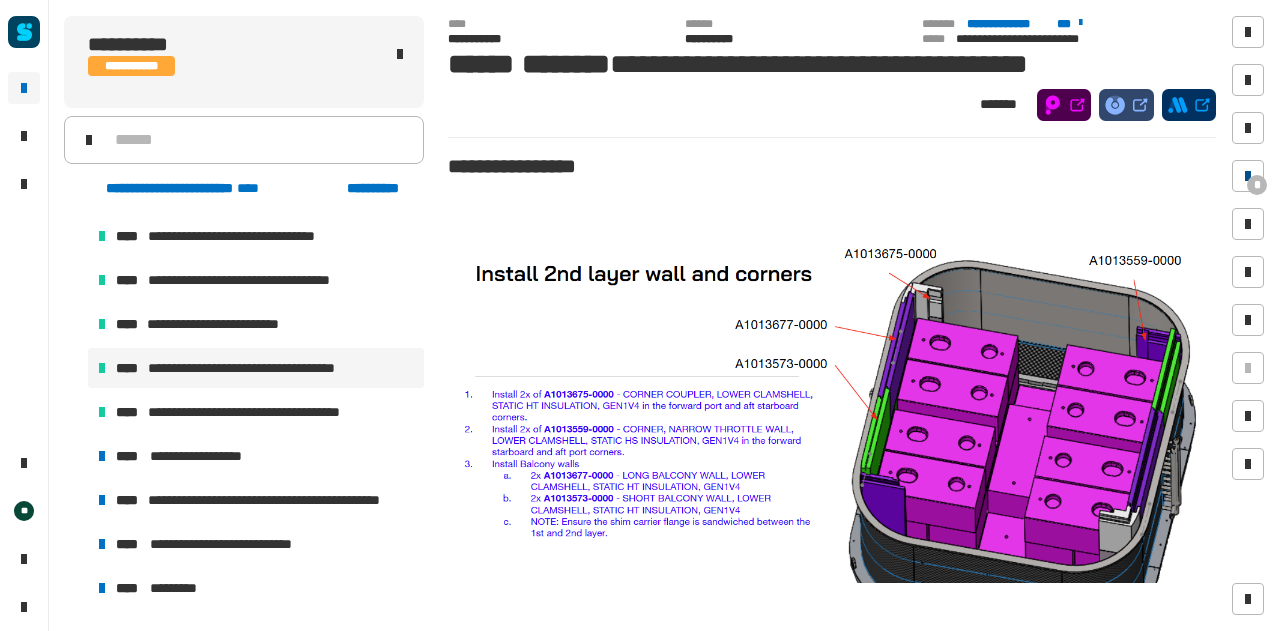click on "*" at bounding box center (1257, 185) 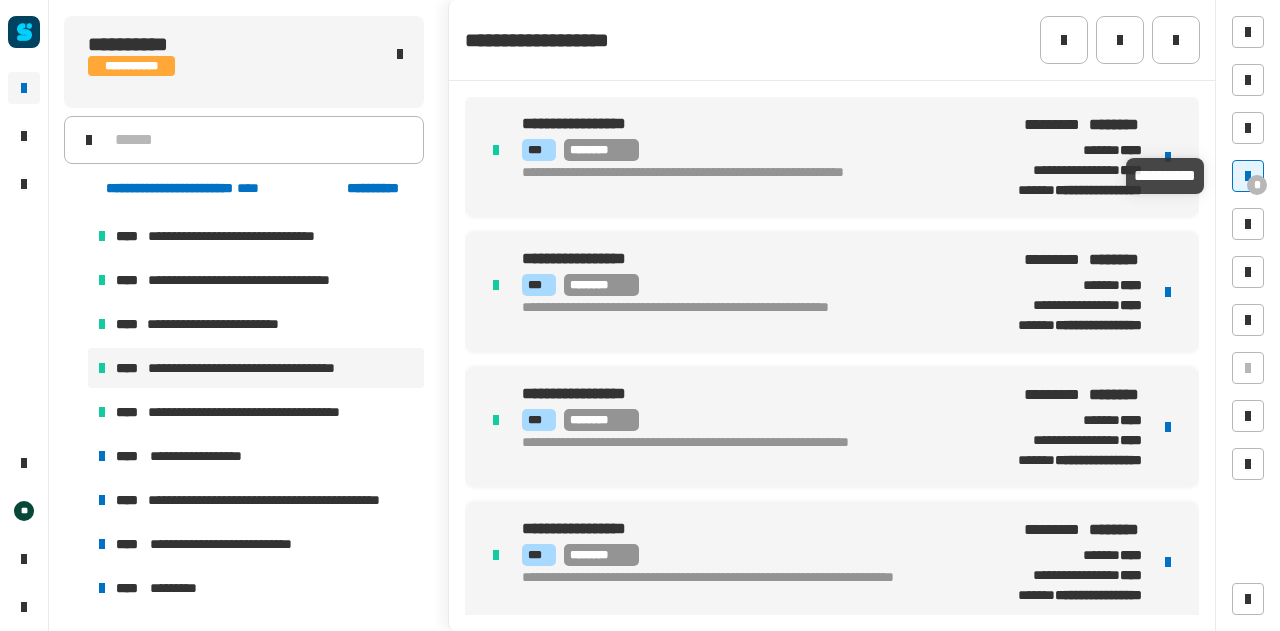 click on "*" at bounding box center (1257, 185) 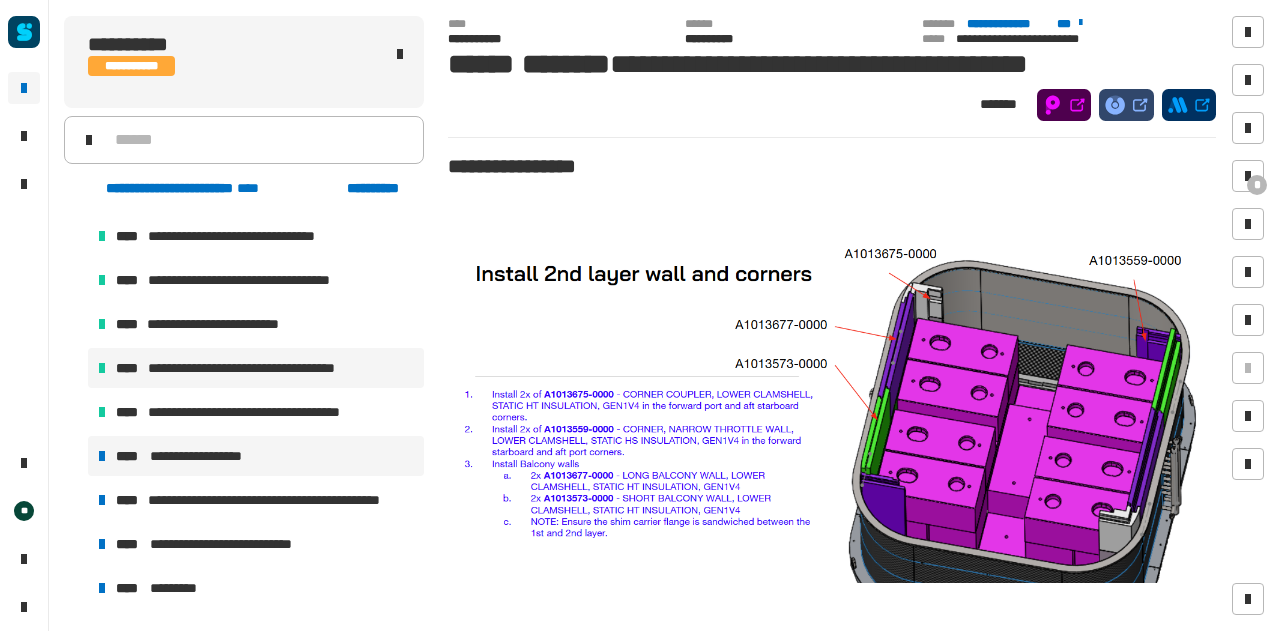 click on "**********" at bounding box center [256, 456] 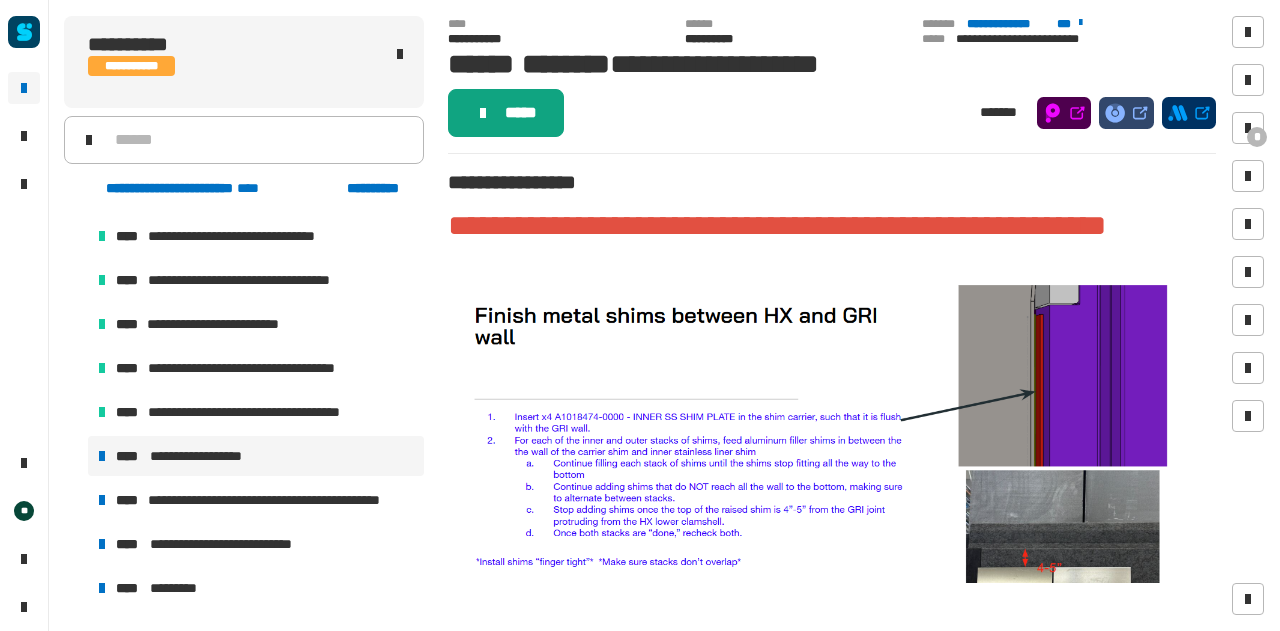 click on "*****" 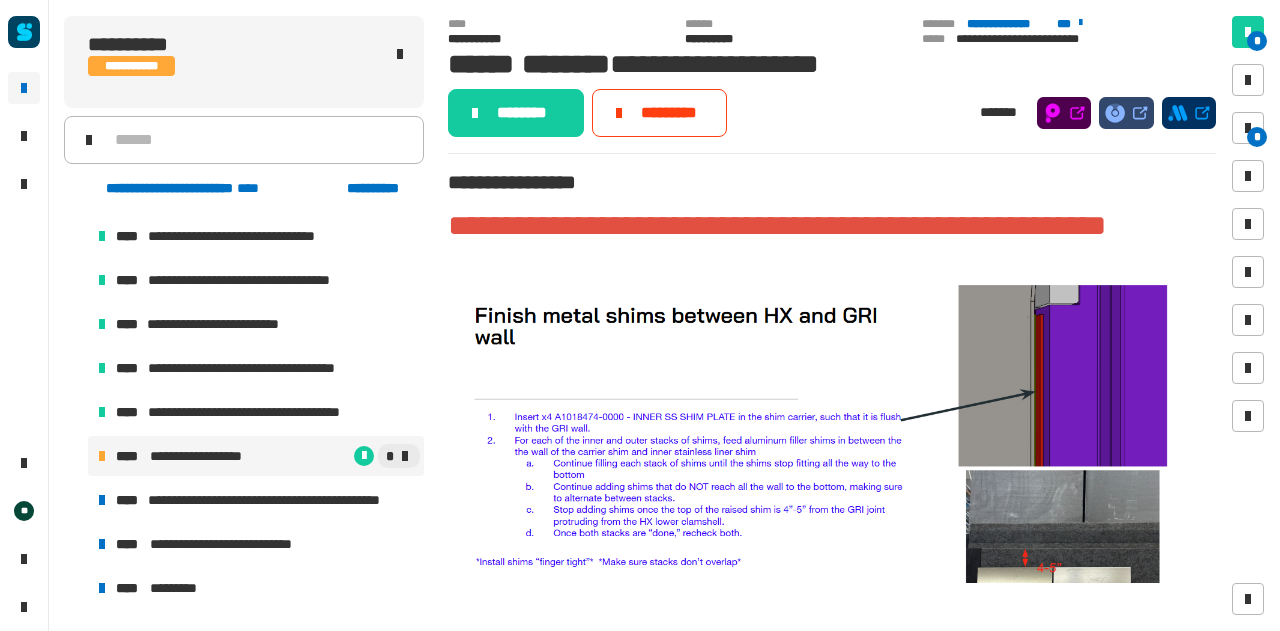click on "********" 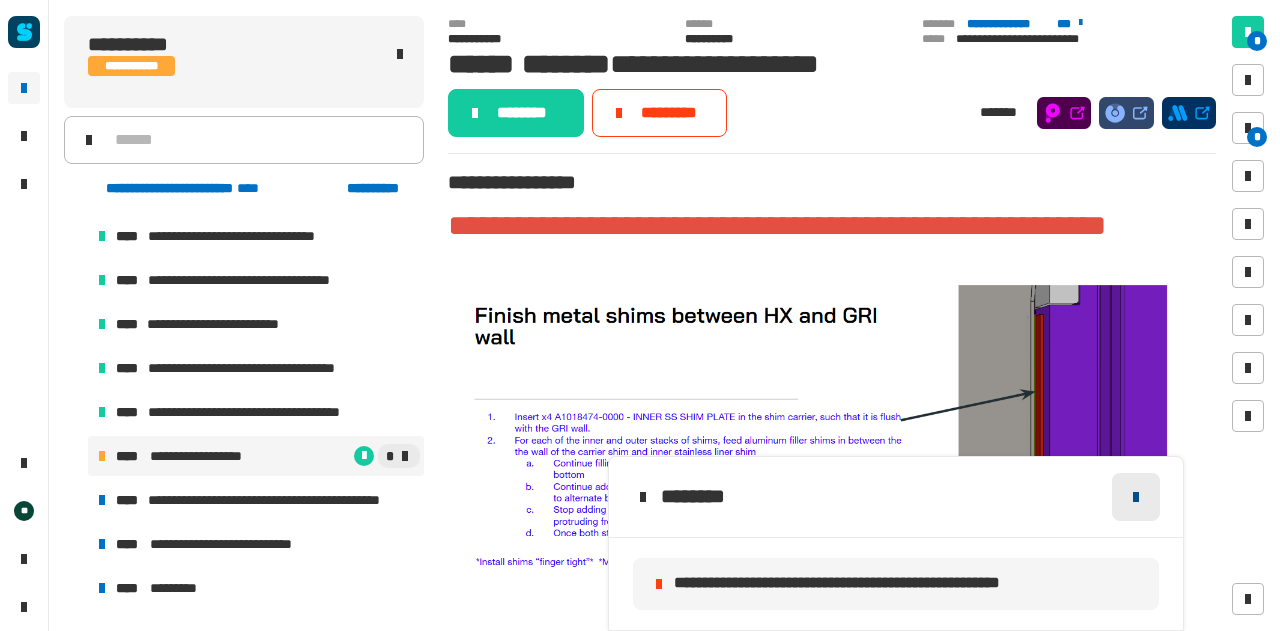 click 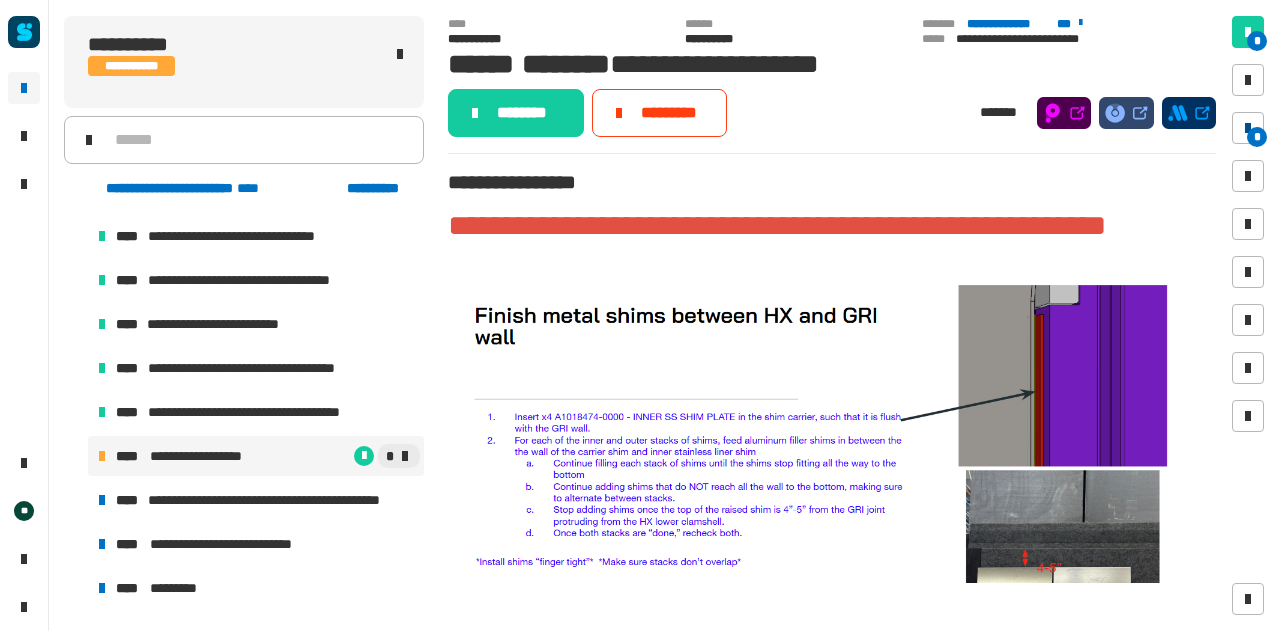click on "*" at bounding box center (1248, 128) 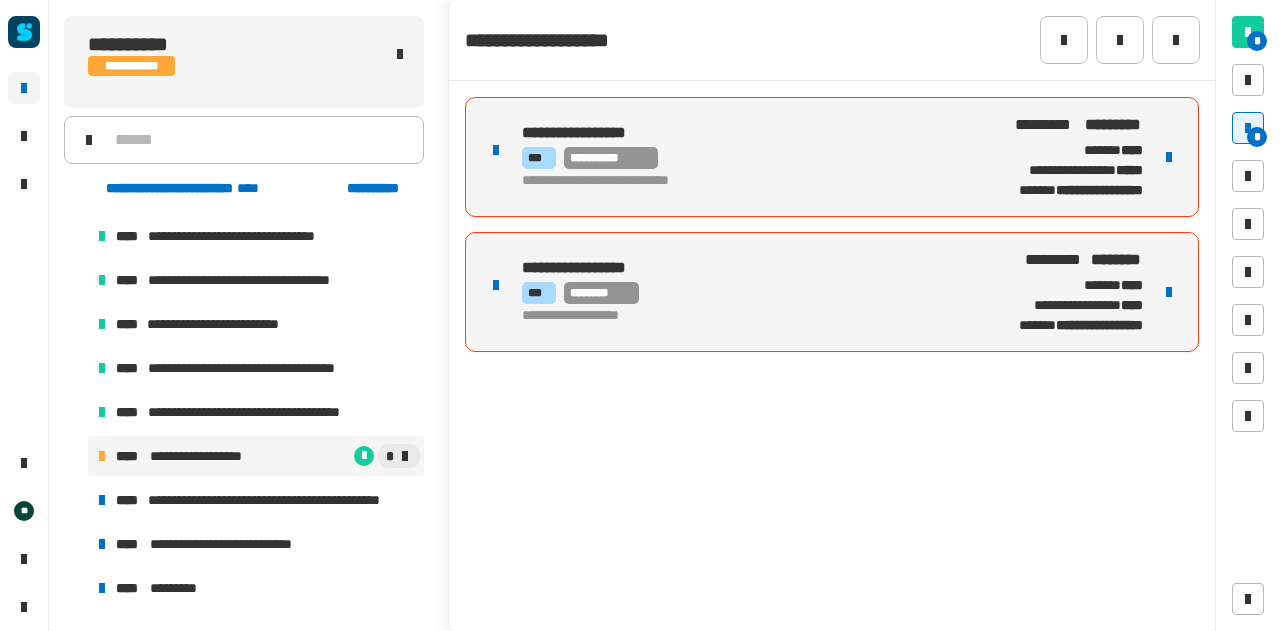 click at bounding box center (1169, 157) 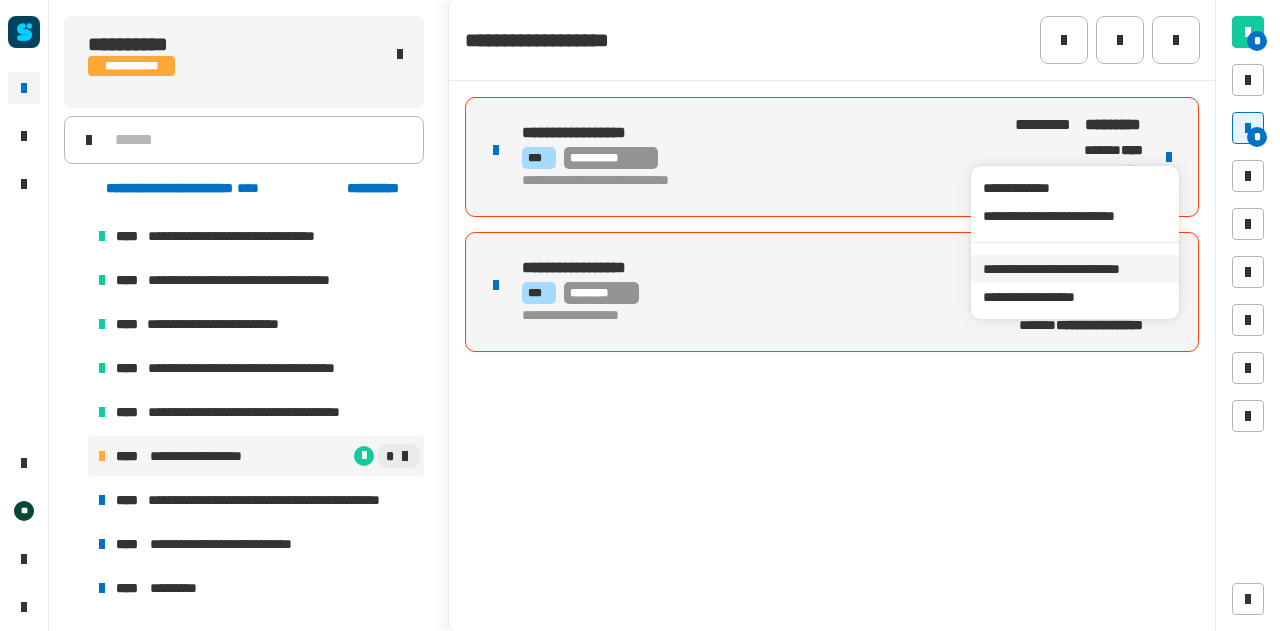 click on "**********" at bounding box center [1074, 269] 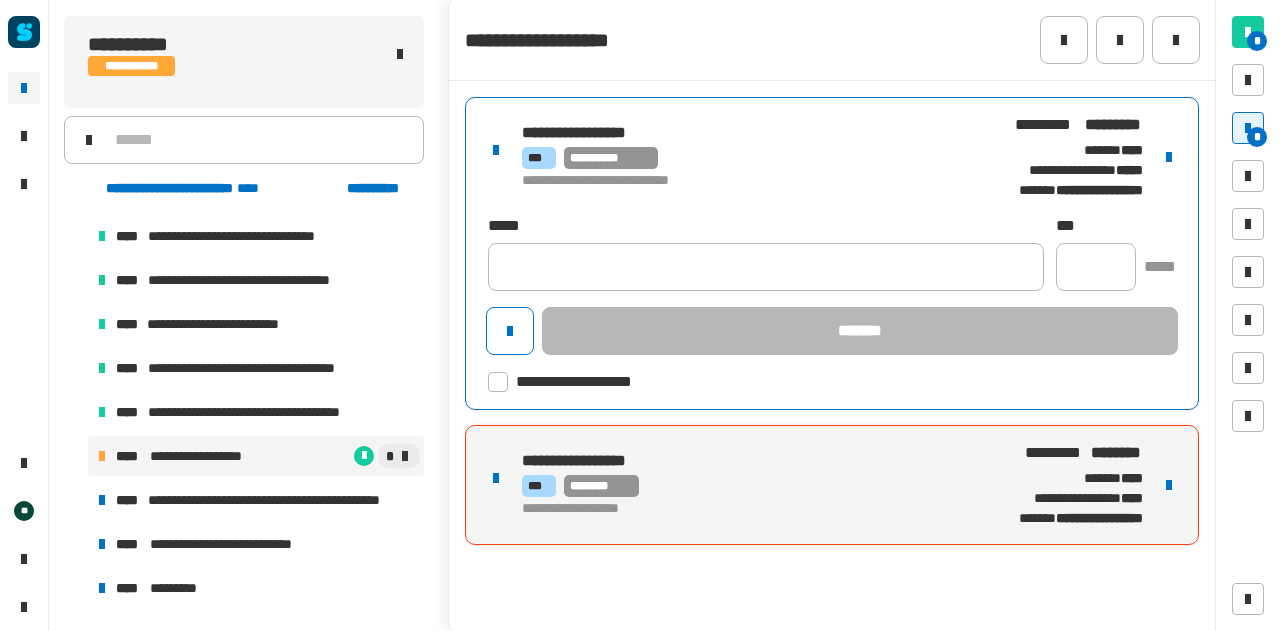 click on "**********" at bounding box center [742, 181] 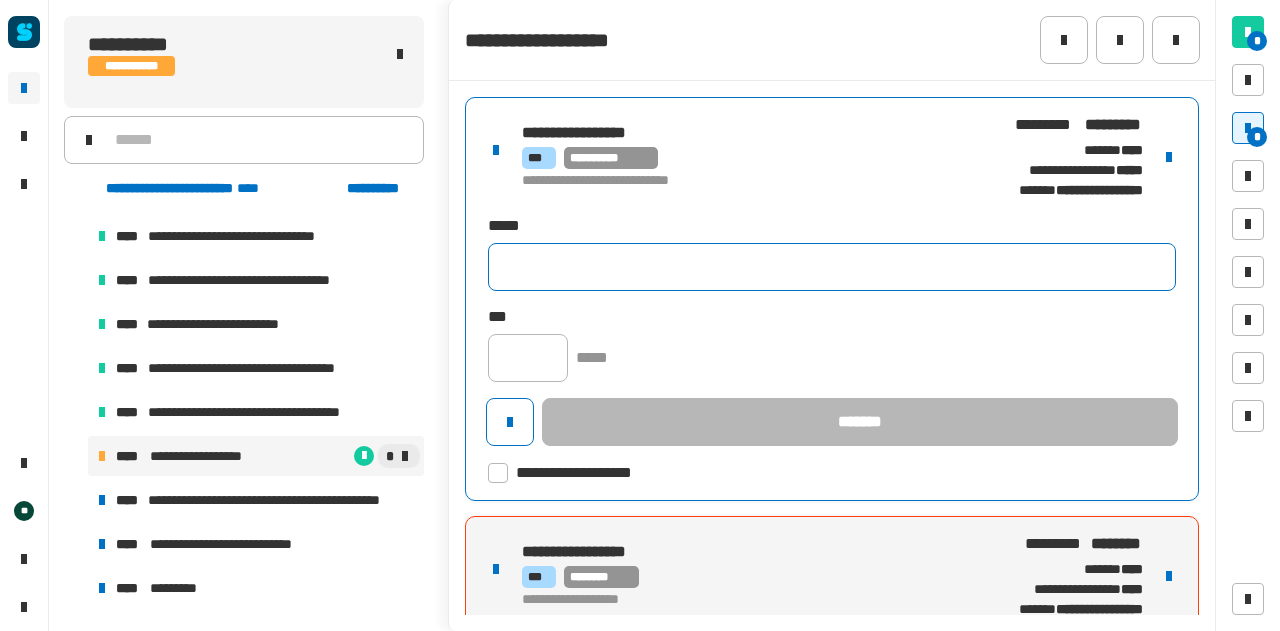 click 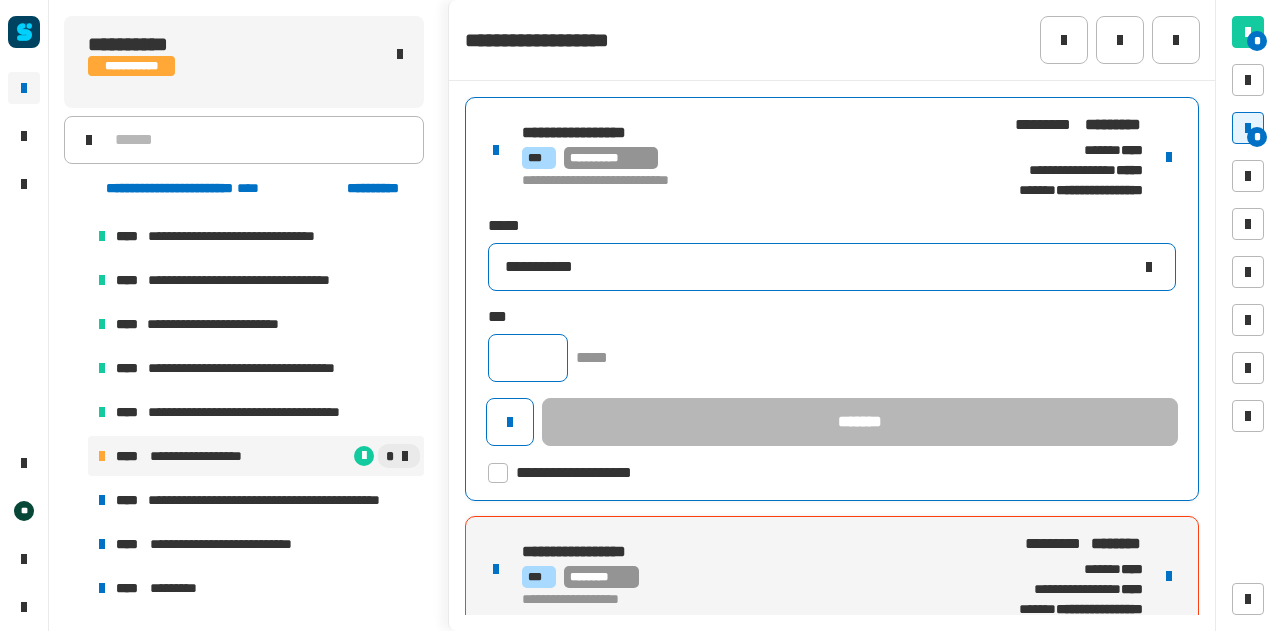 type on "**********" 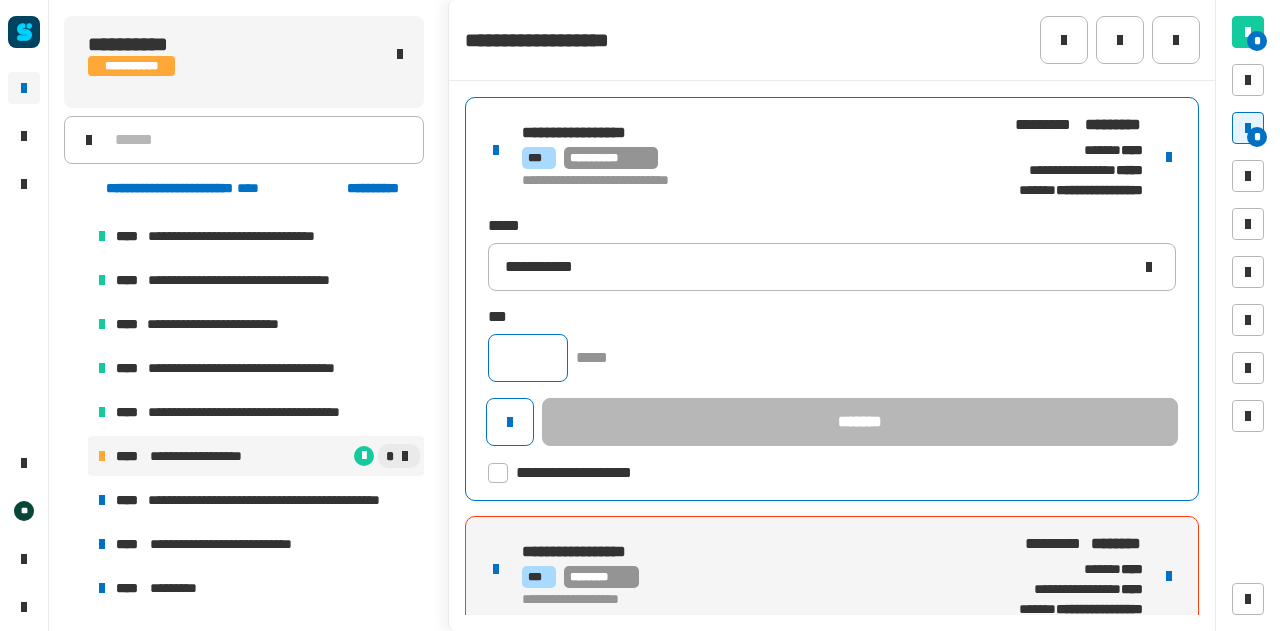 click 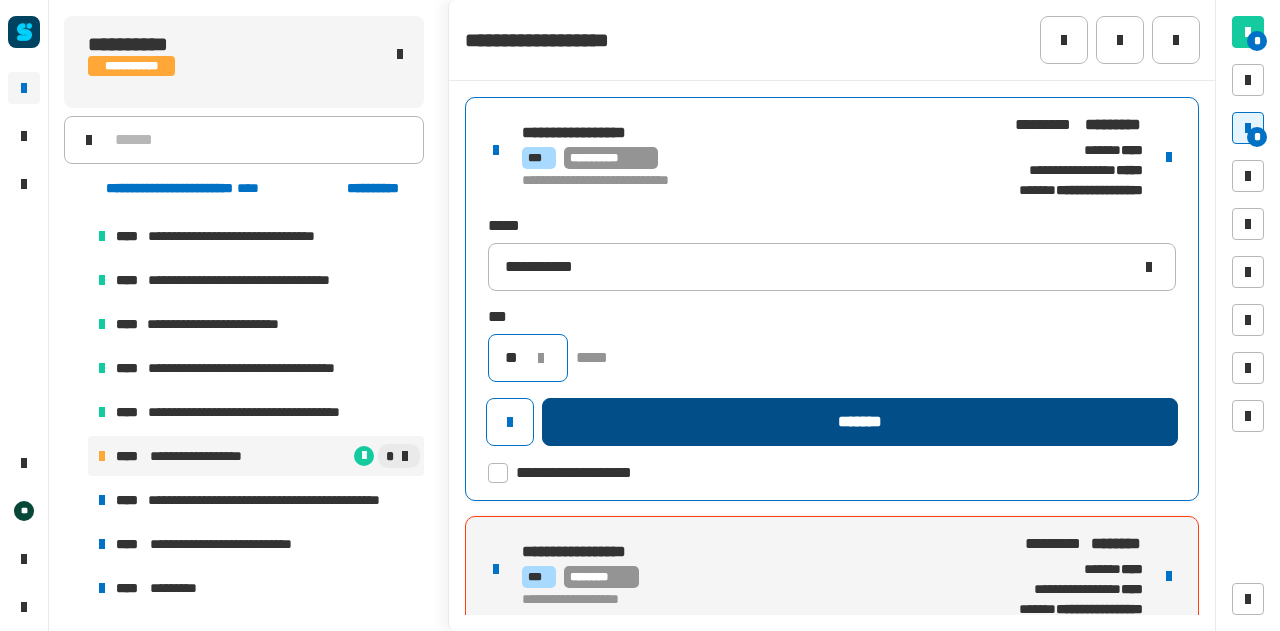 type on "**" 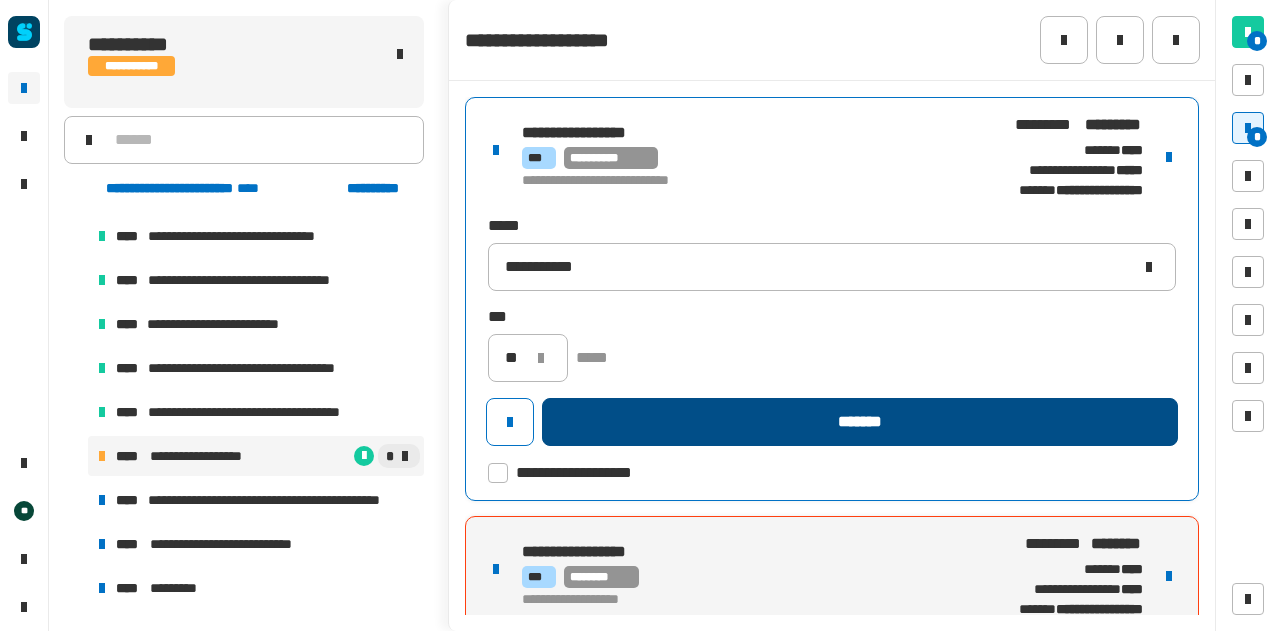 click on "*******" 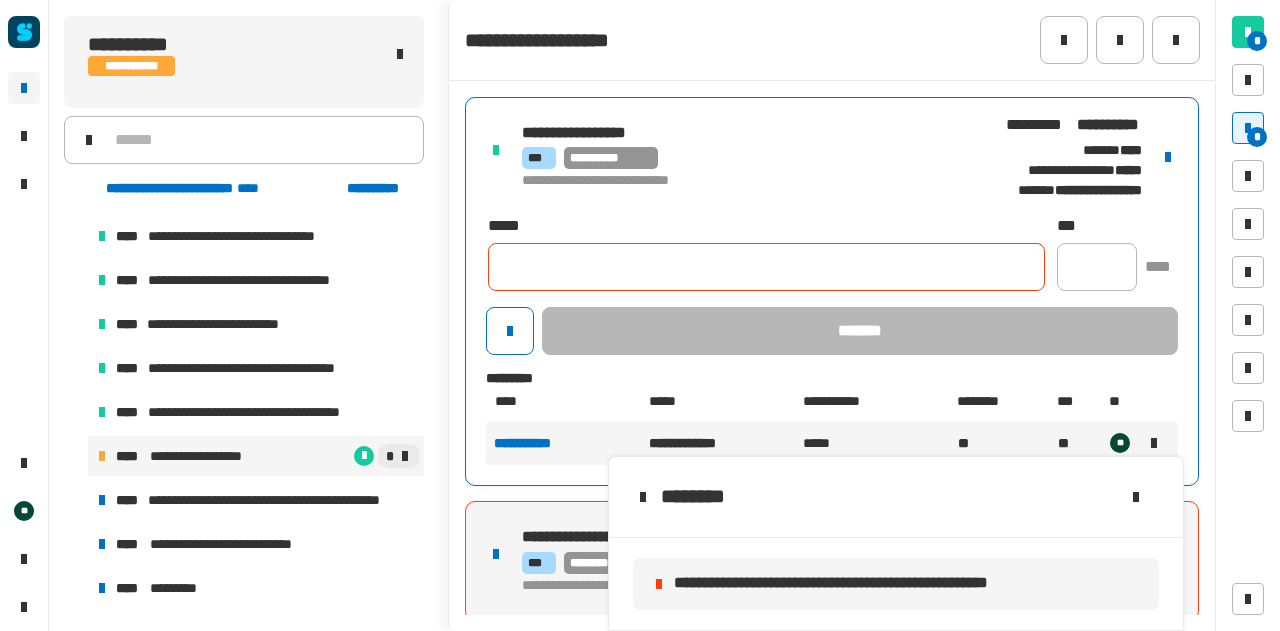 click 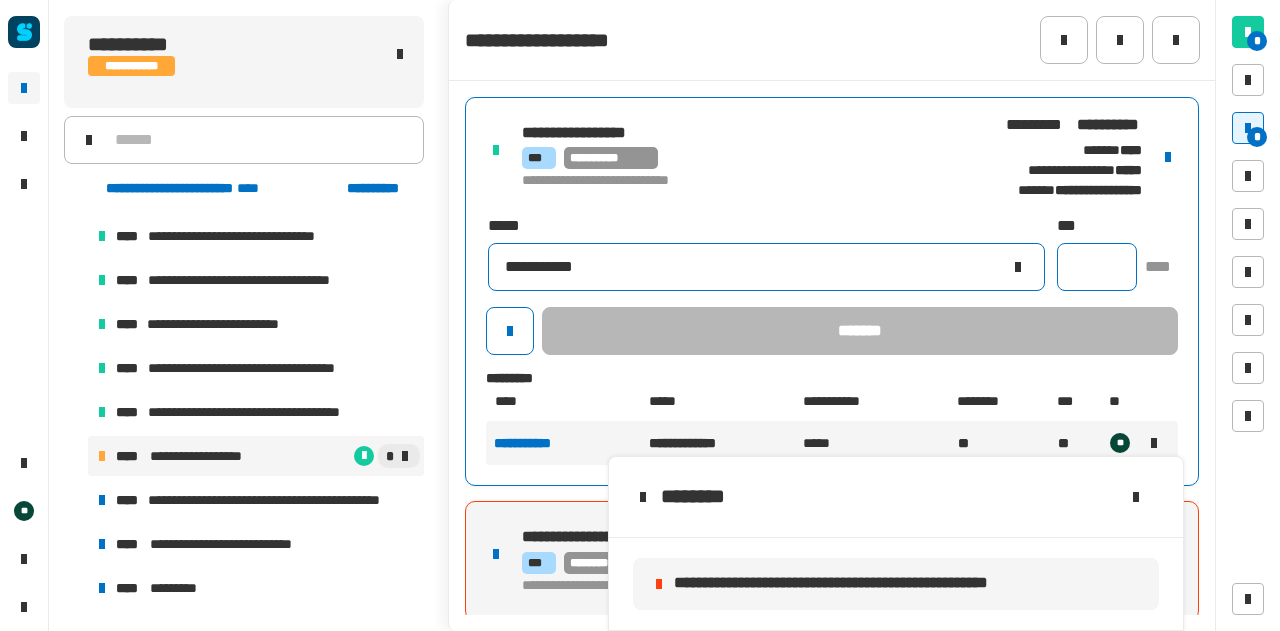 type on "**********" 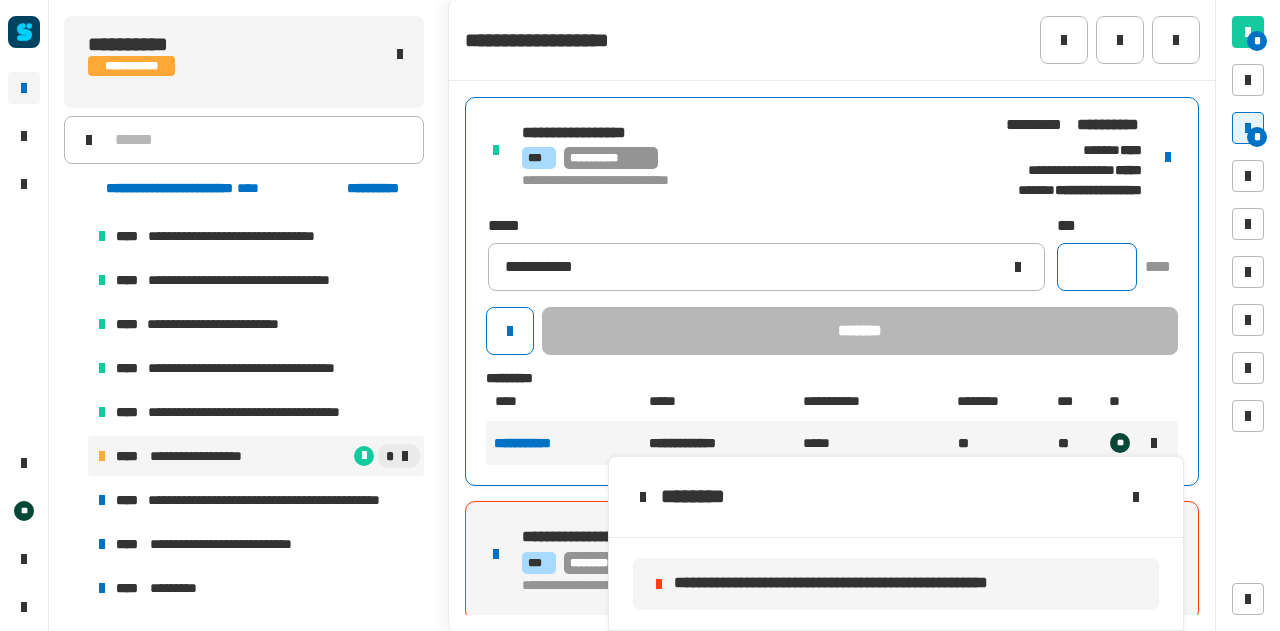 click 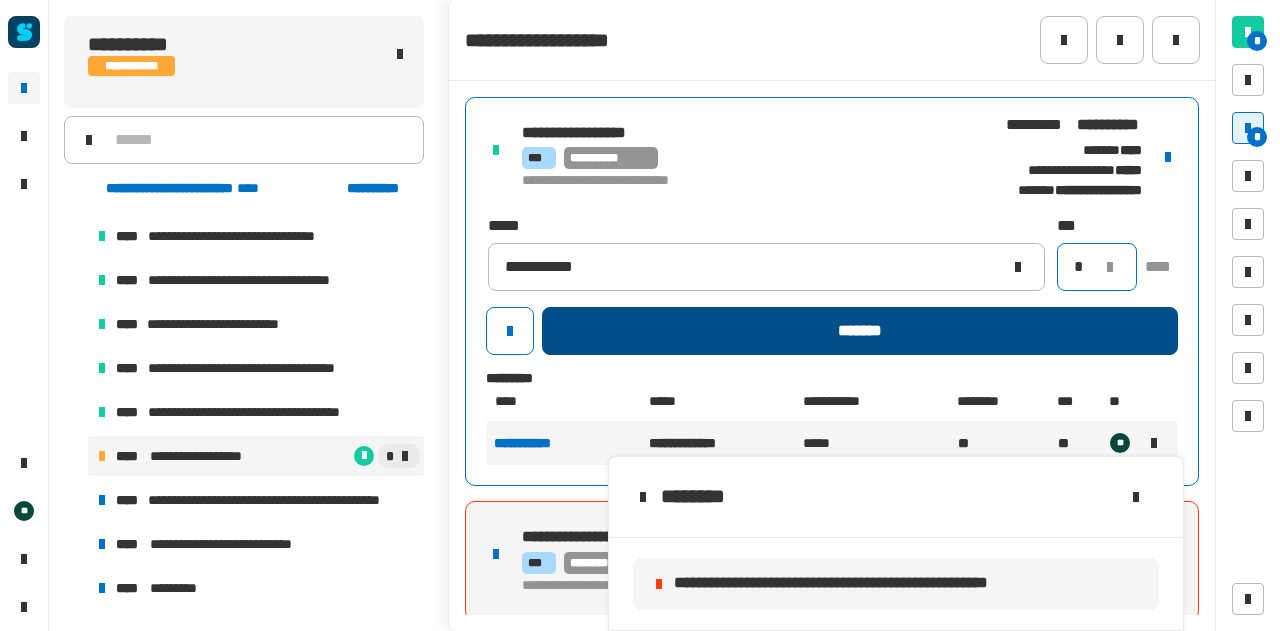 type on "*" 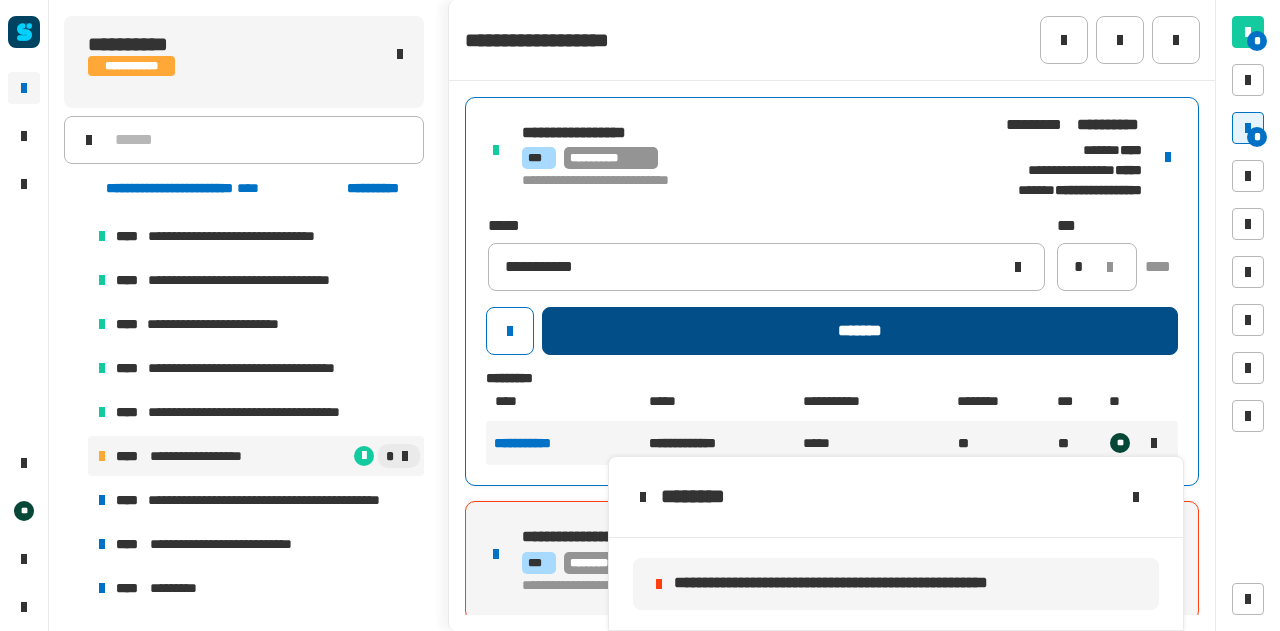 click on "*******" 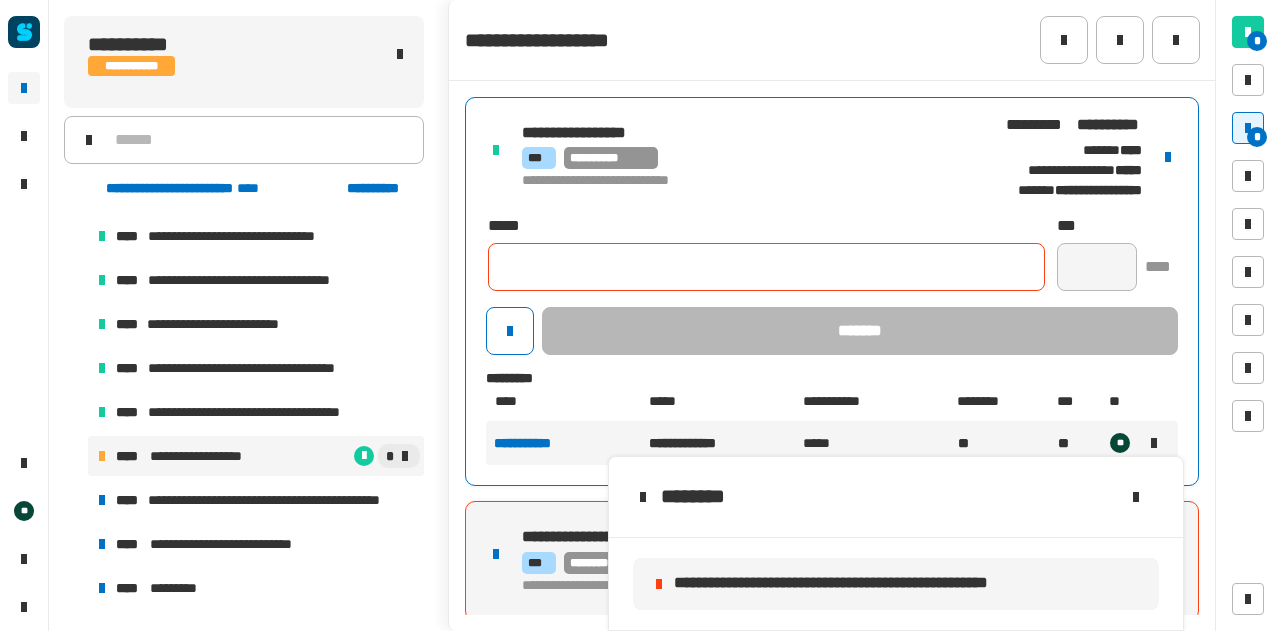 type 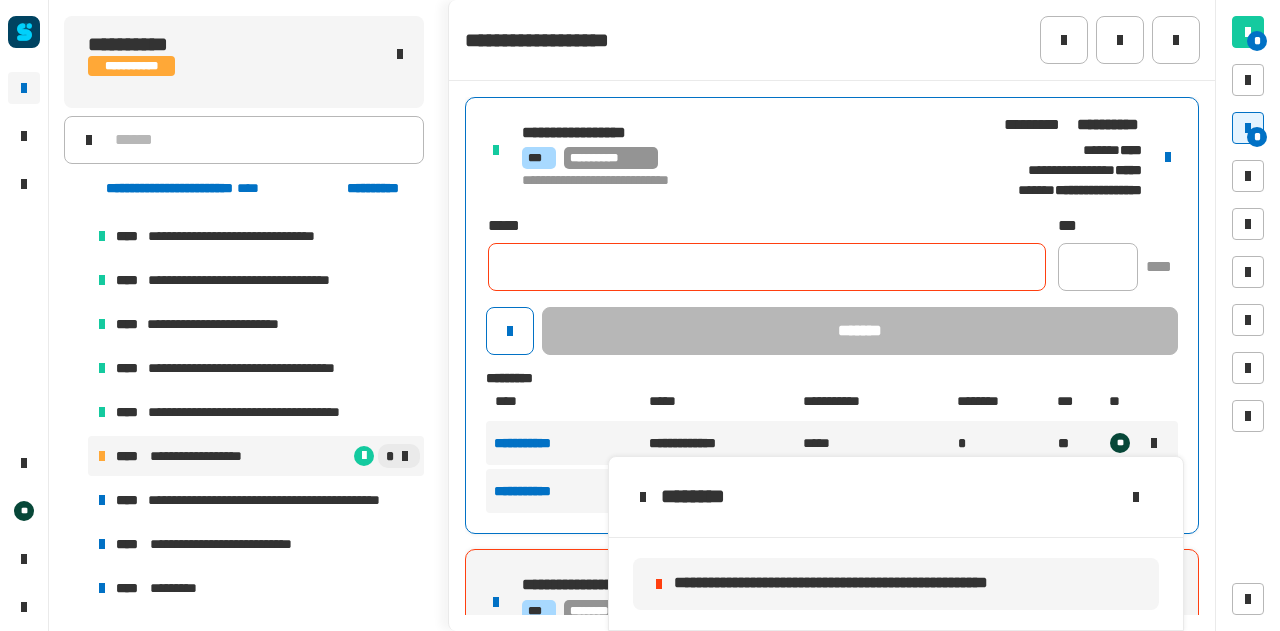 click on "**********" 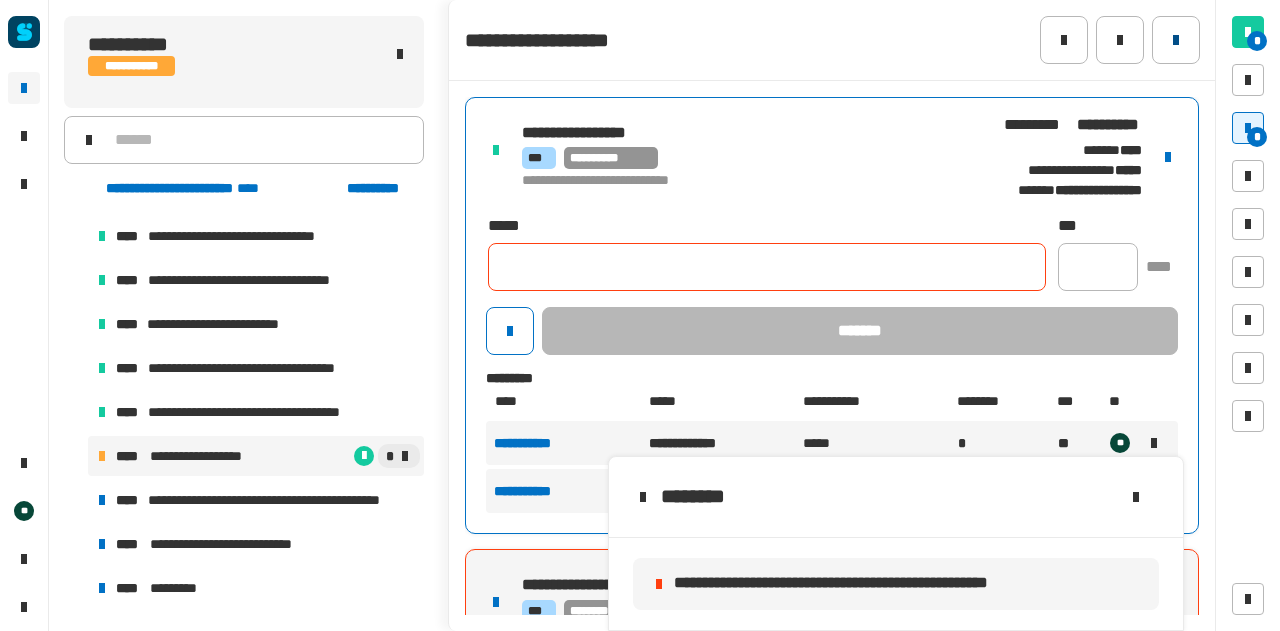 click 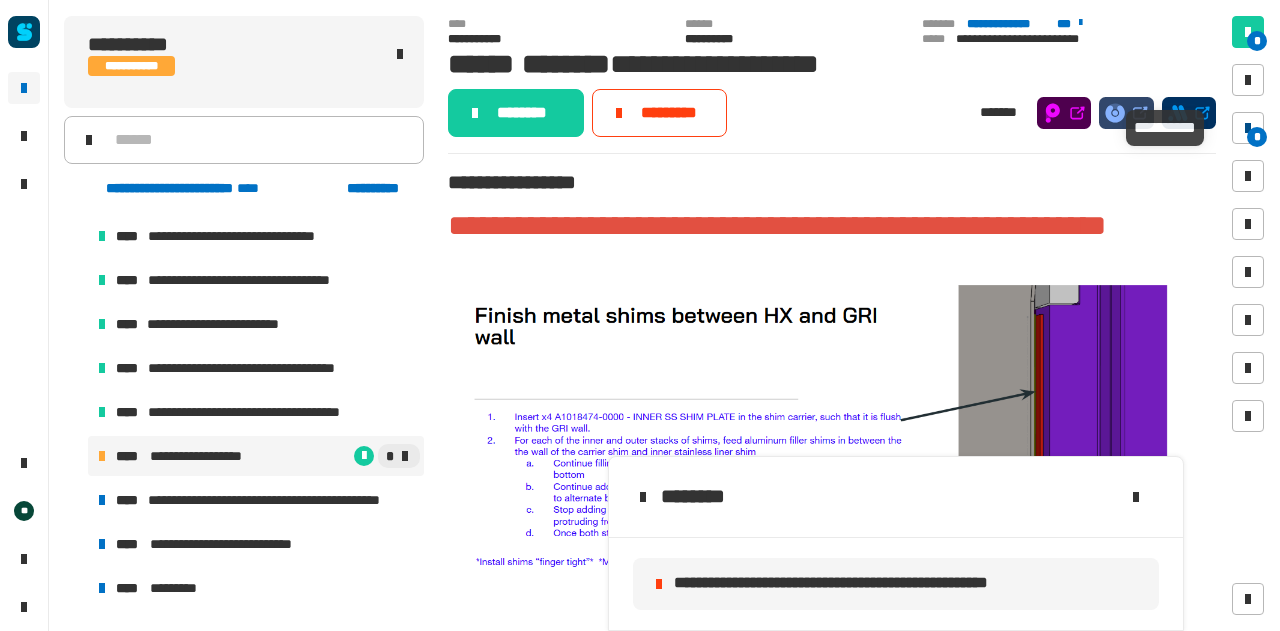 click at bounding box center (1248, 128) 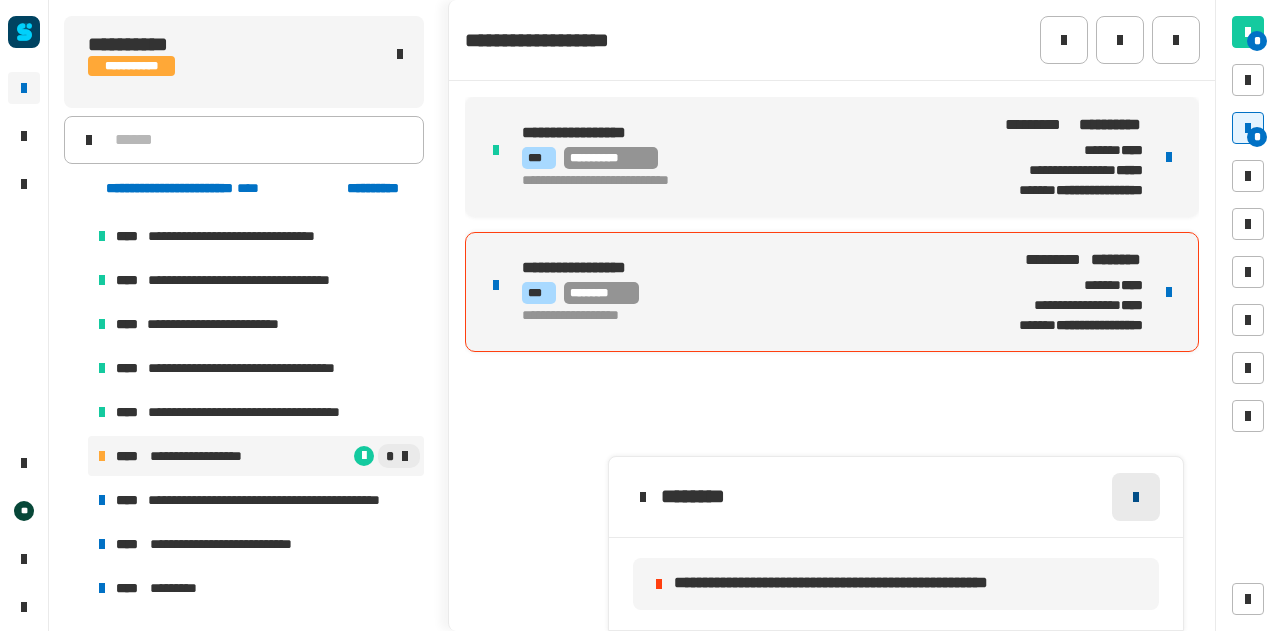 click 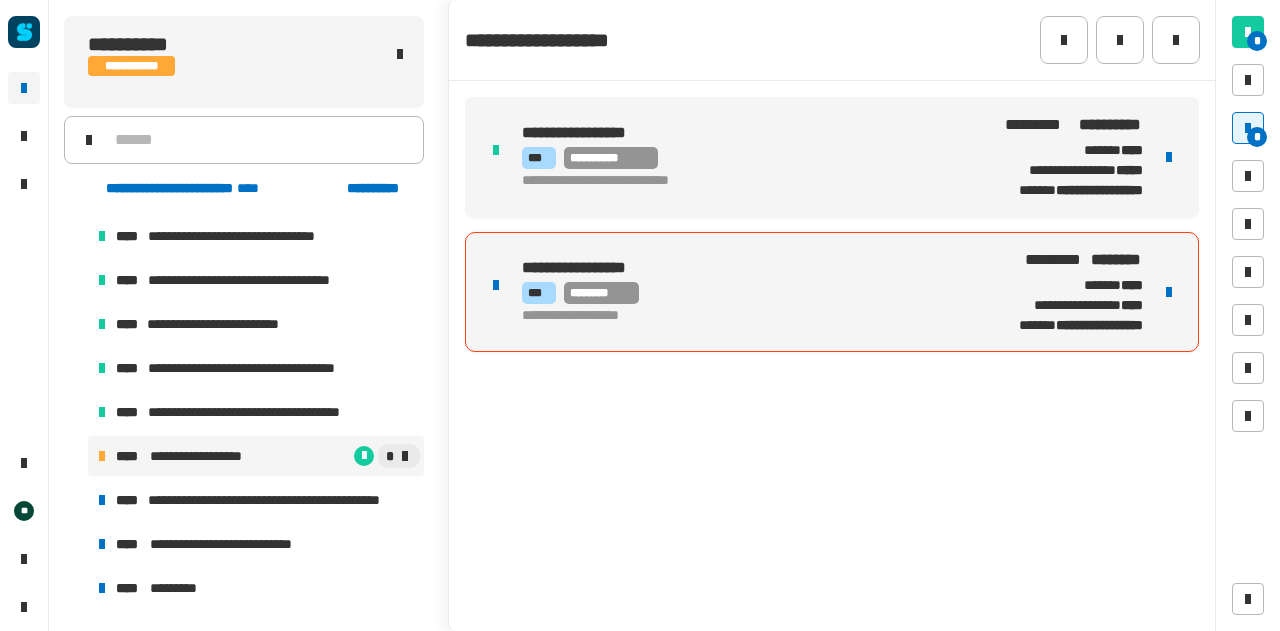 click on "**********" at bounding box center (742, 268) 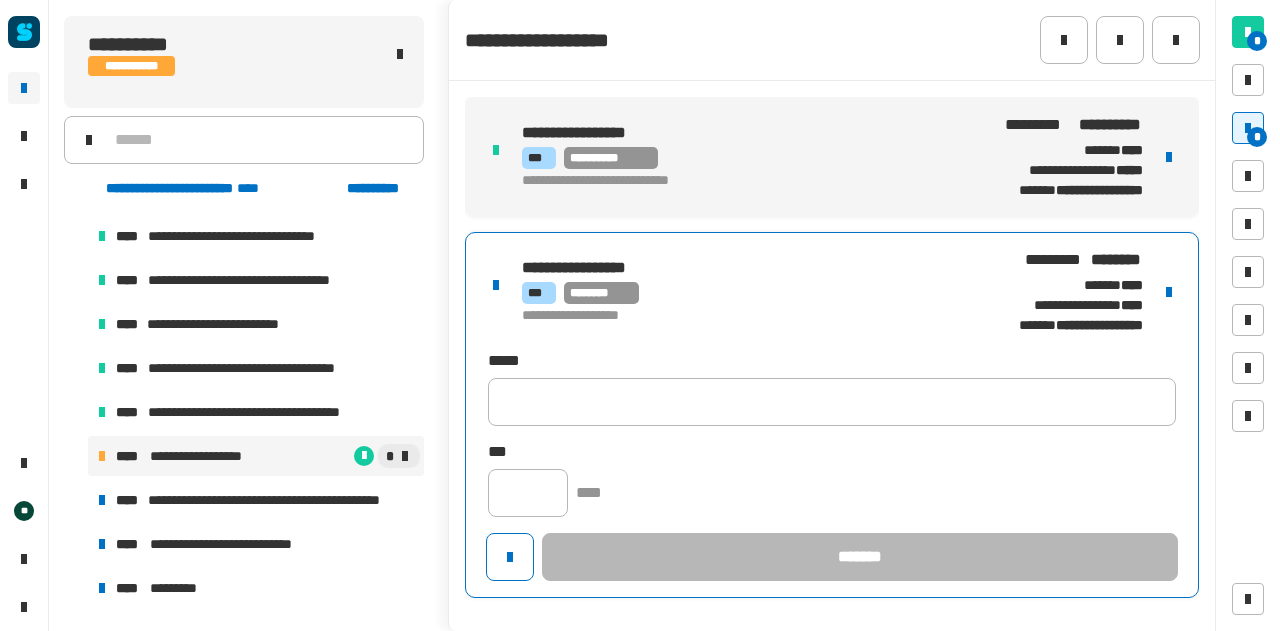 click at bounding box center [1169, 292] 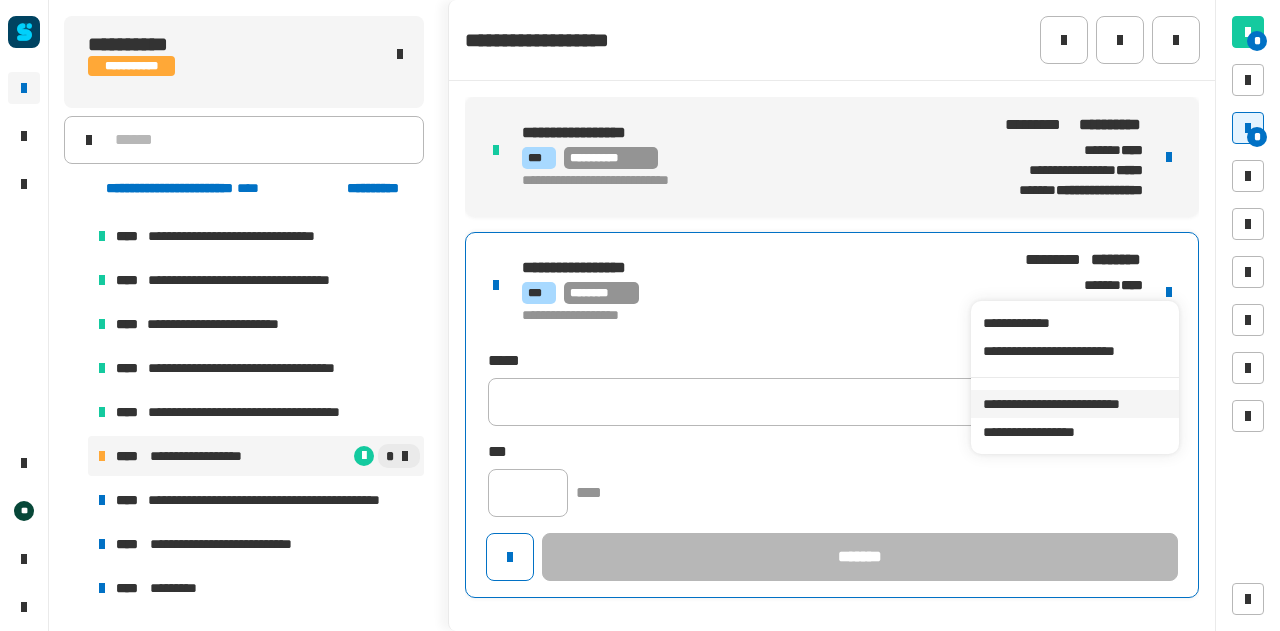 click on "**********" at bounding box center (1074, 404) 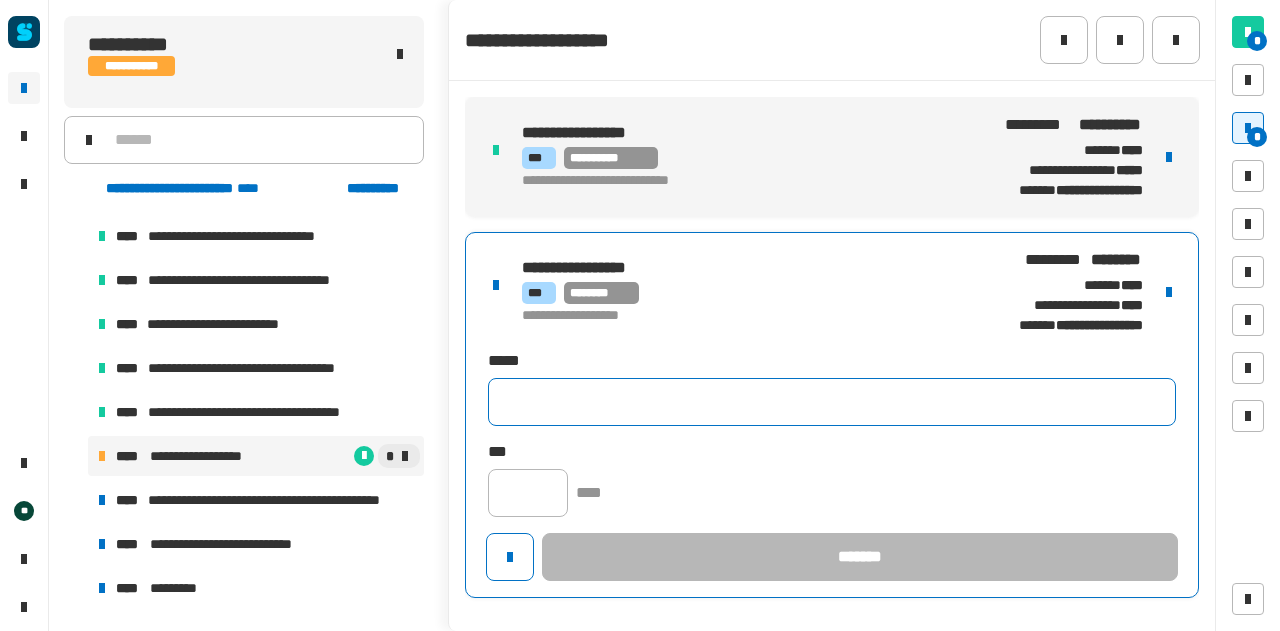 click 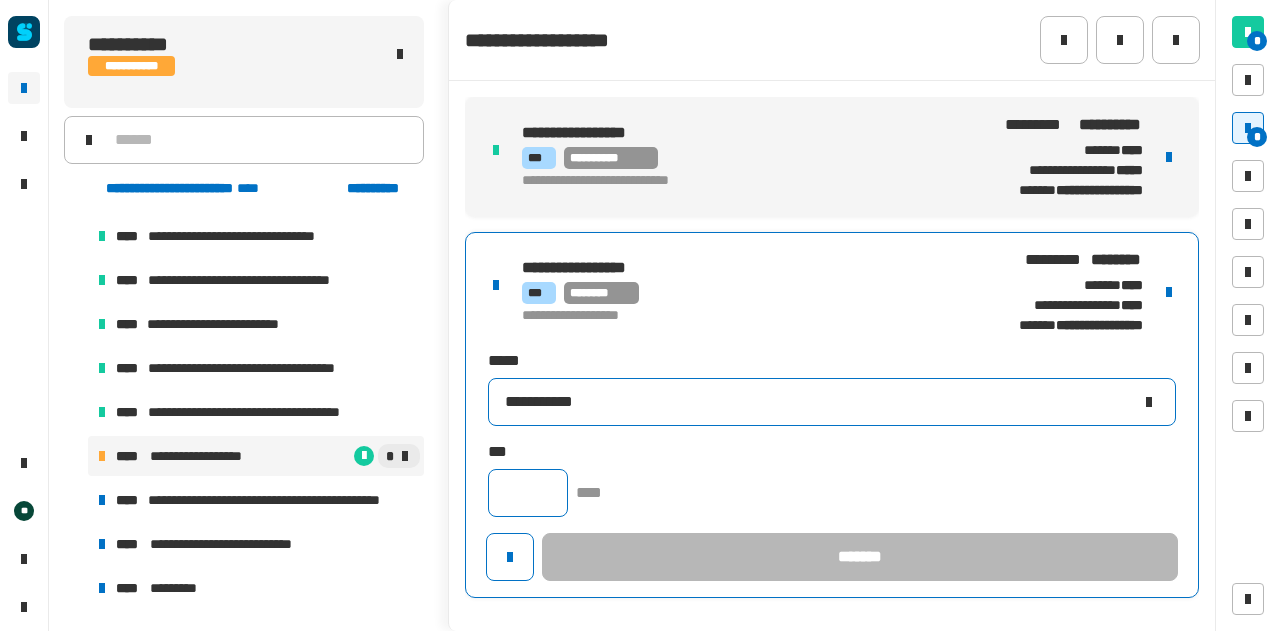 type on "**********" 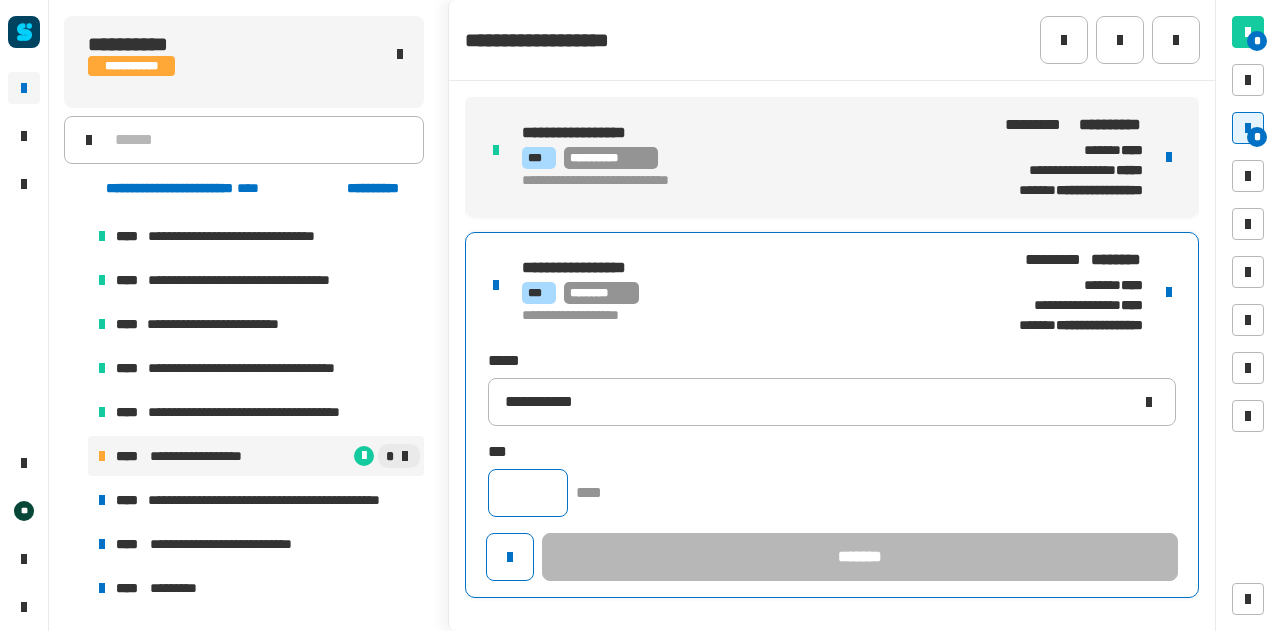 click 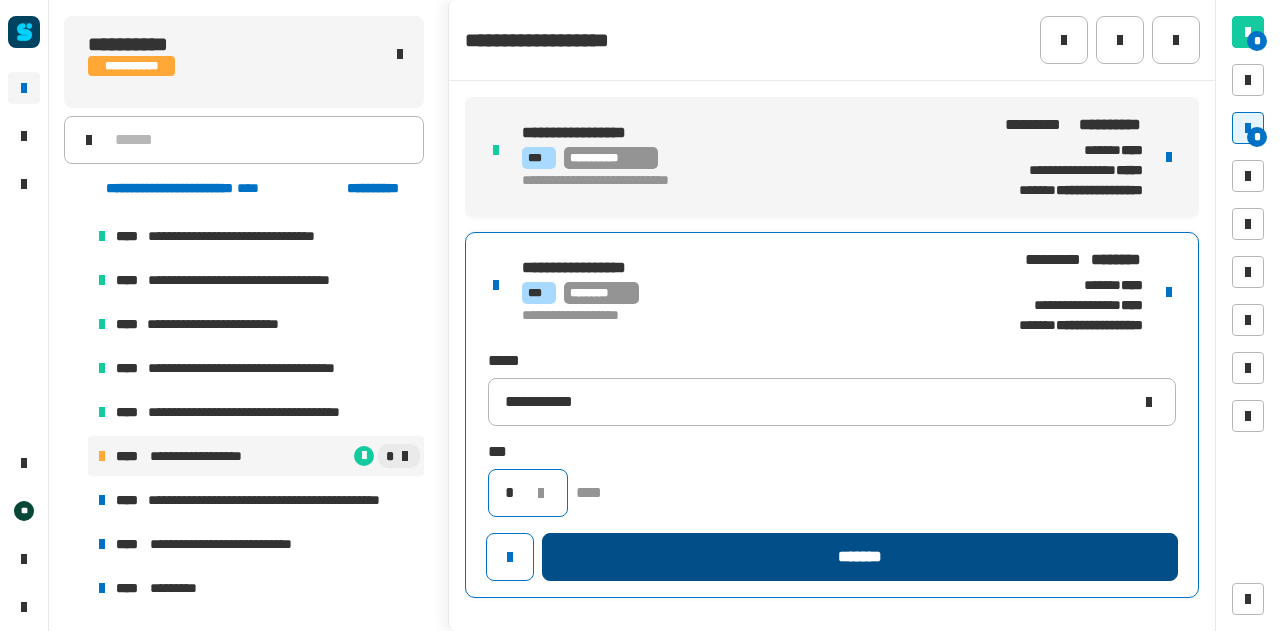 type on "*" 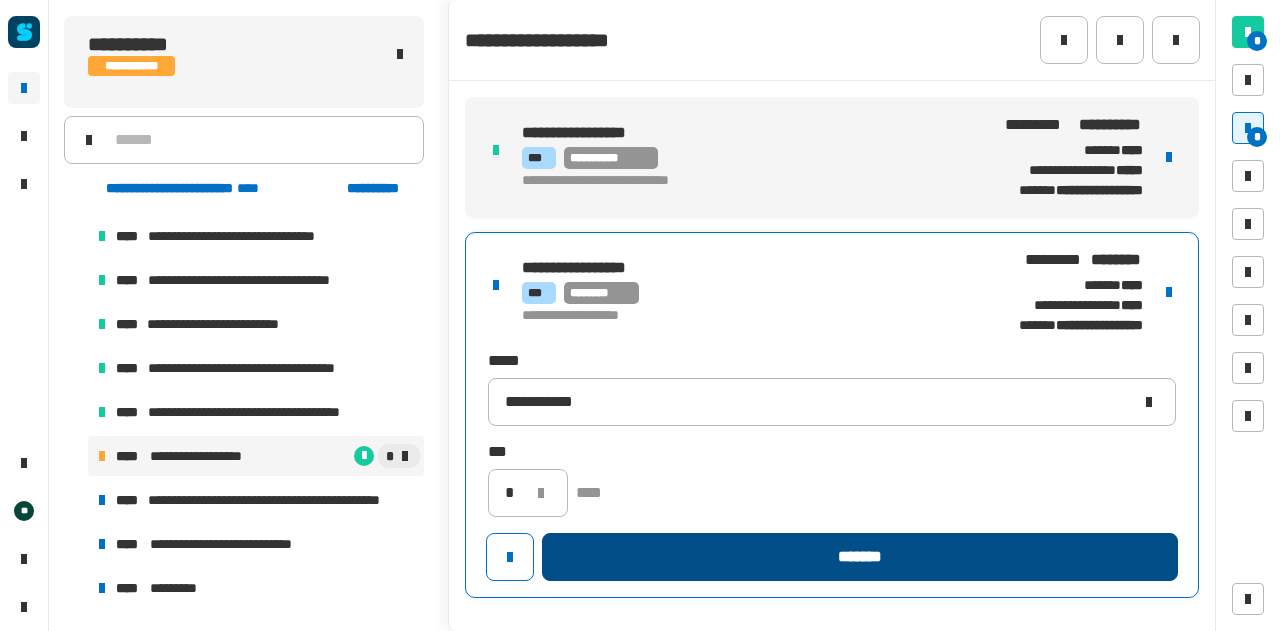 click on "*******" 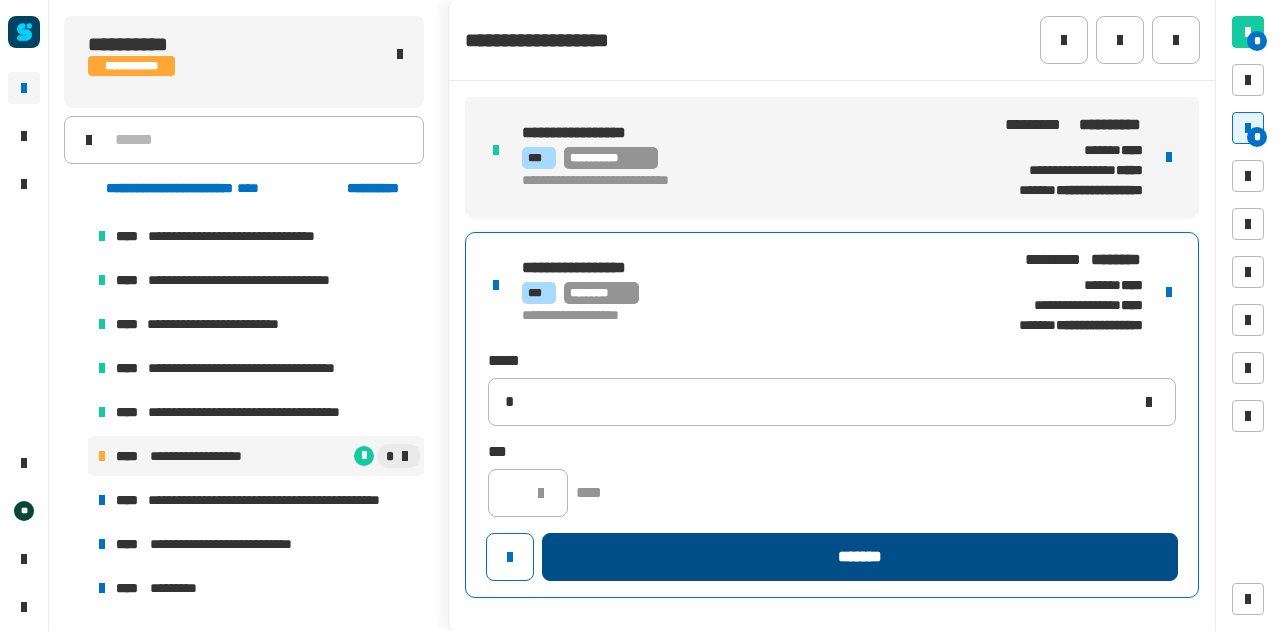 type 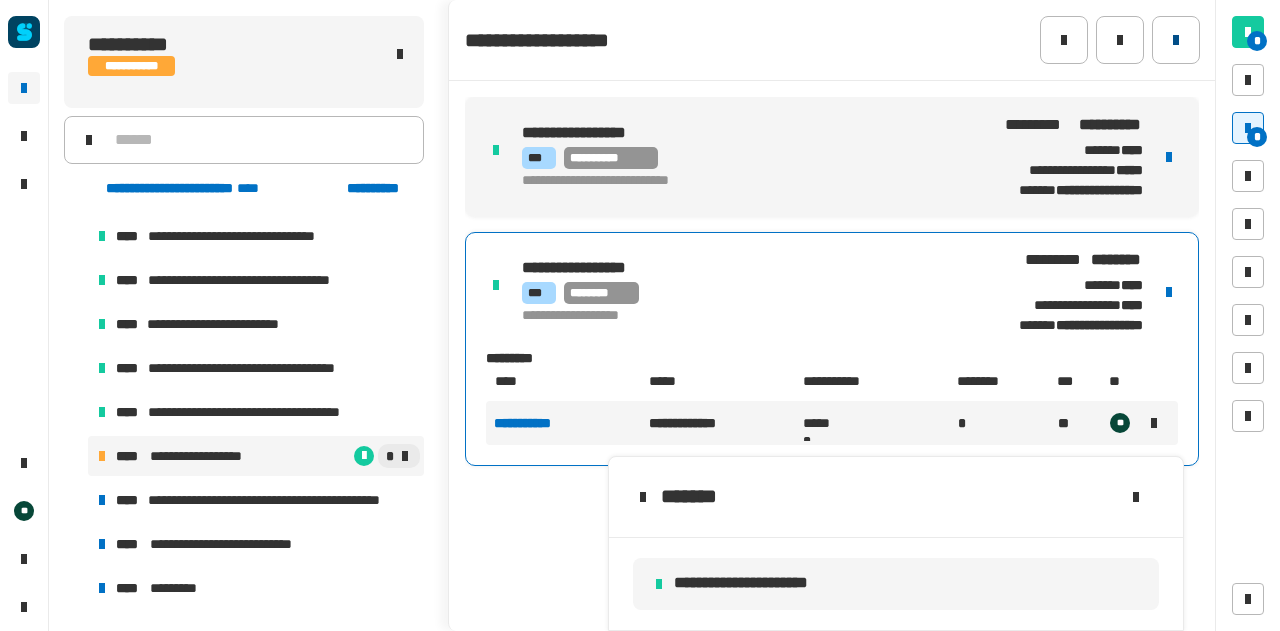 click 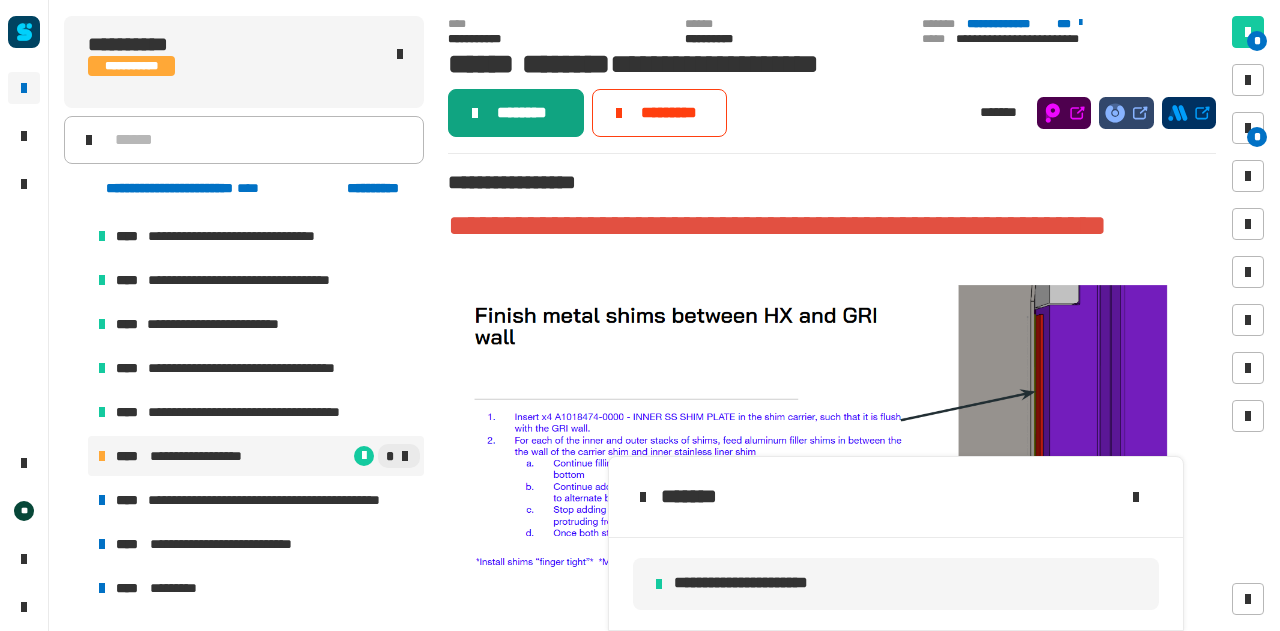click on "********" 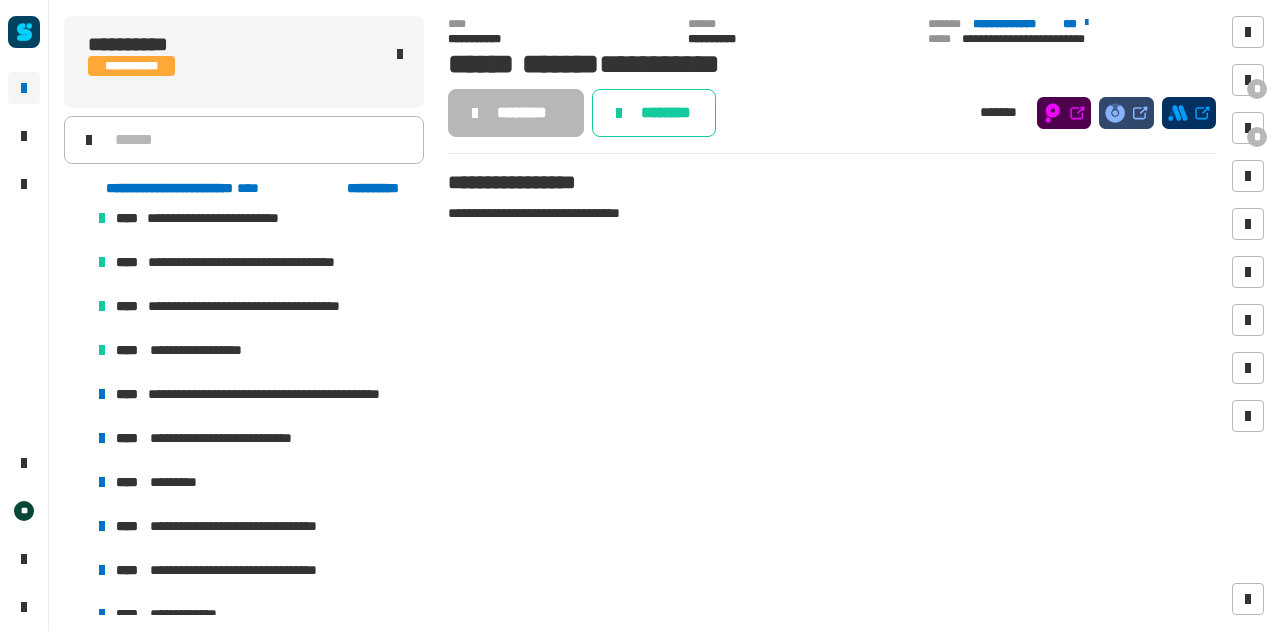 scroll, scrollTop: 1646, scrollLeft: 0, axis: vertical 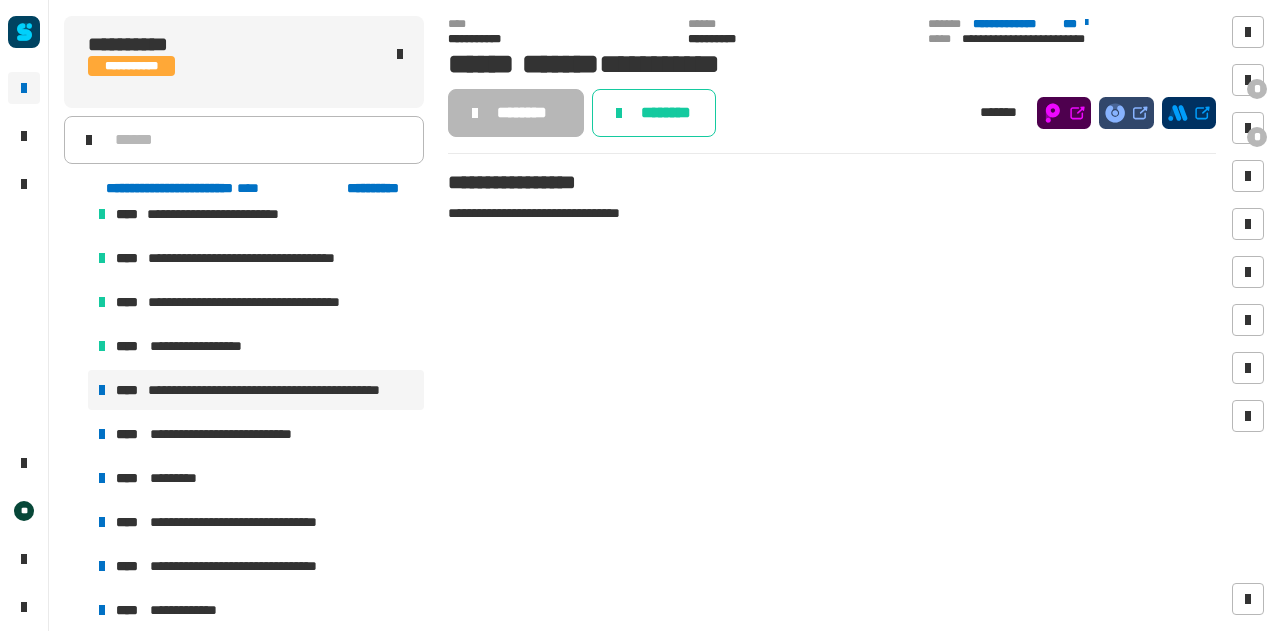 click on "**********" at bounding box center (282, 390) 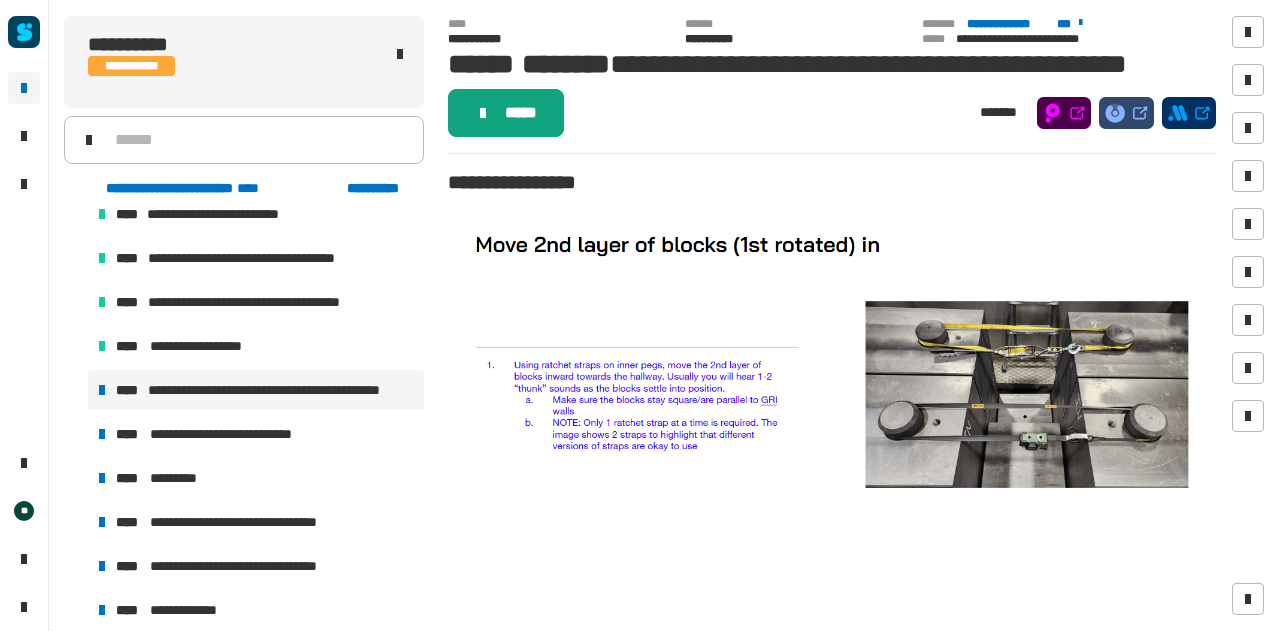 click on "*****" 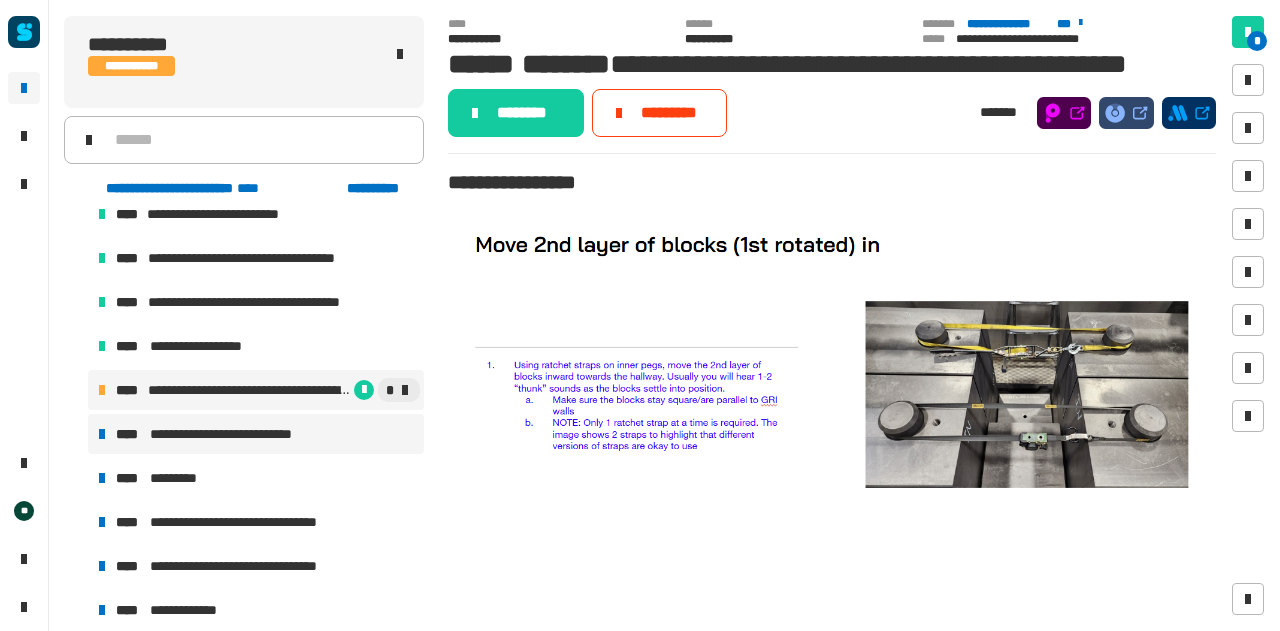 click on "**********" at bounding box center [256, 434] 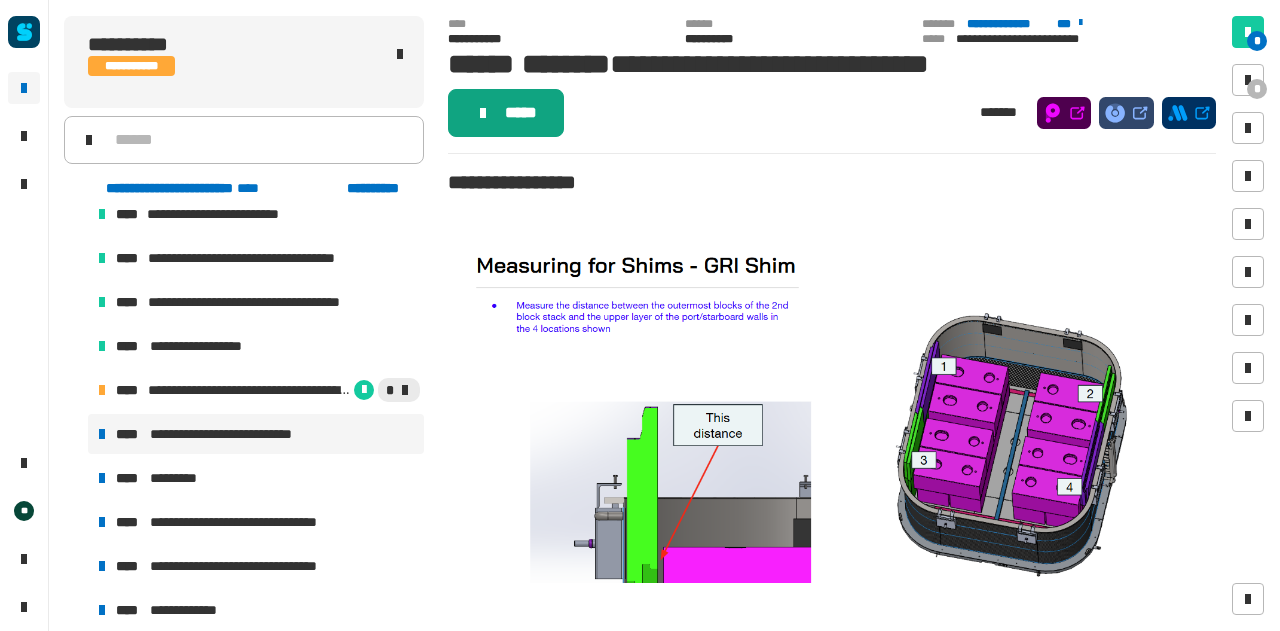 click on "*****" 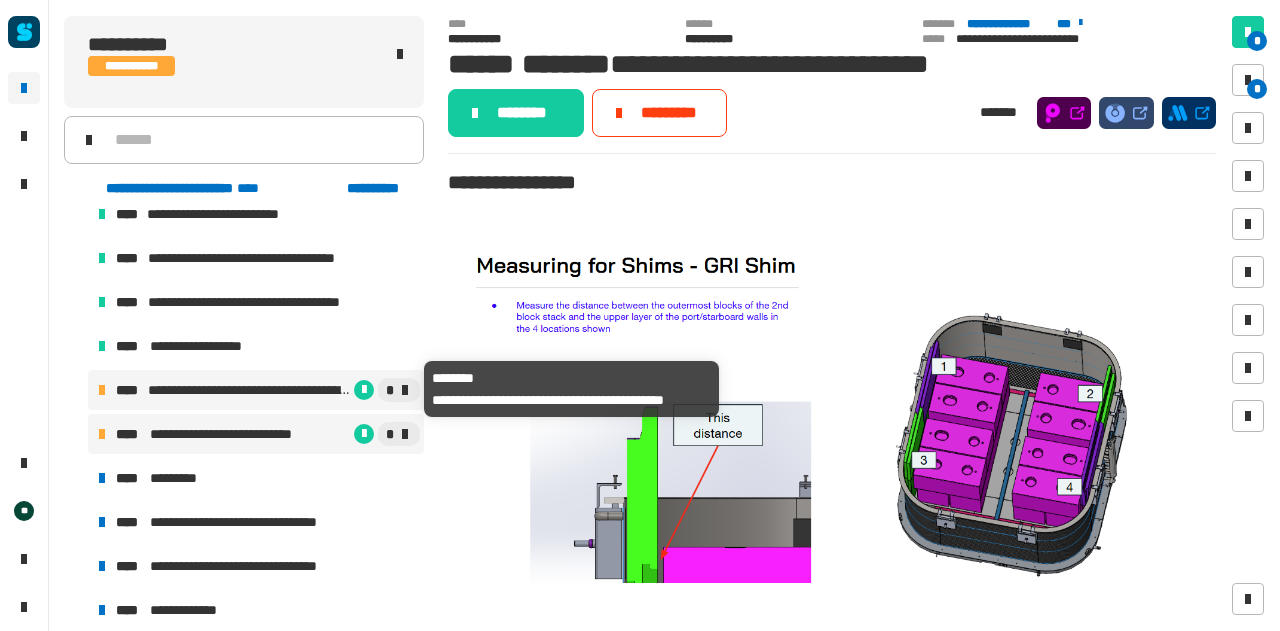 click on "**********" at bounding box center [256, 390] 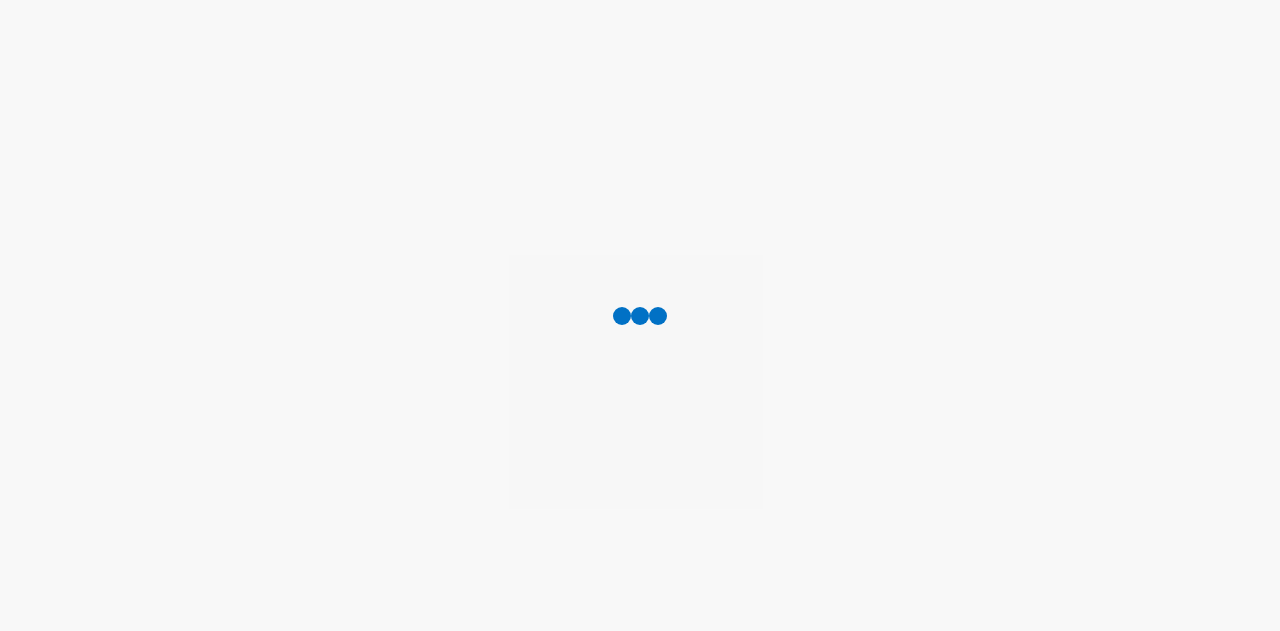 scroll, scrollTop: 0, scrollLeft: 0, axis: both 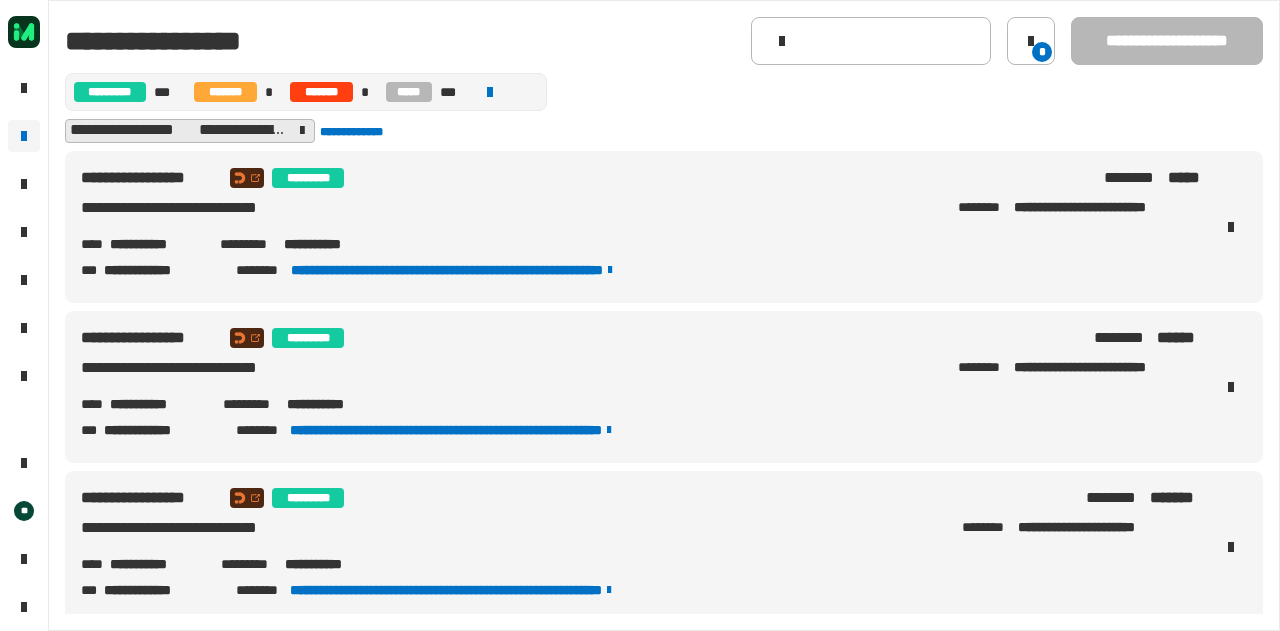 click on "**********" at bounding box center (158, 404) 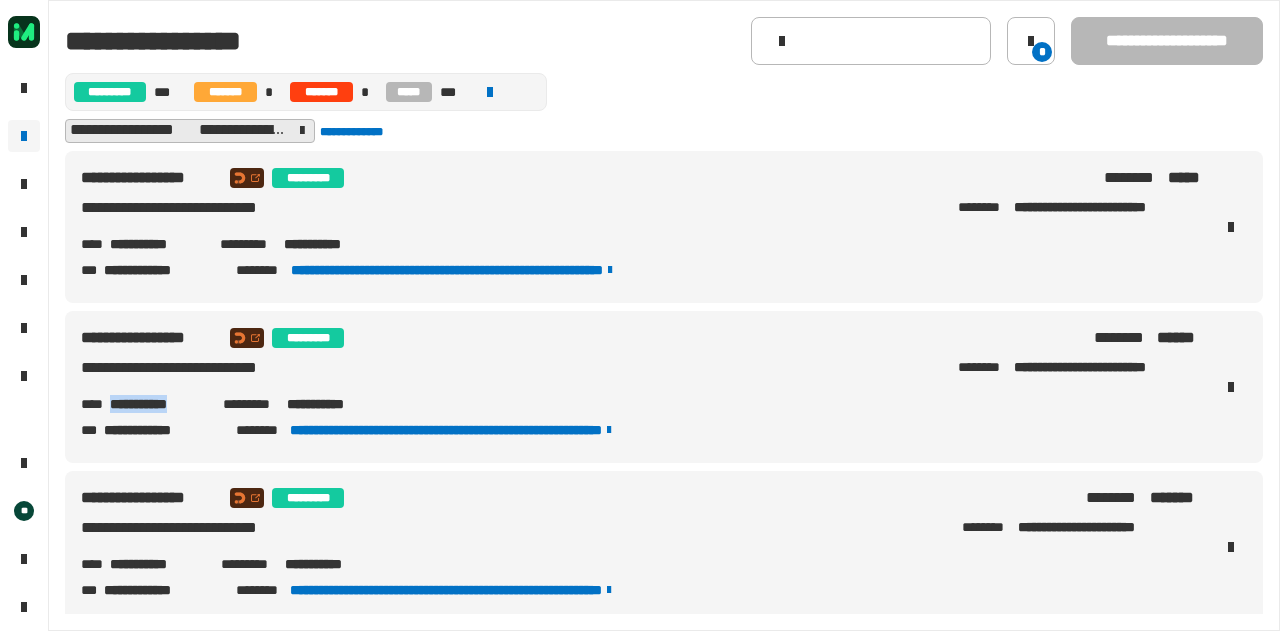 click on "**********" at bounding box center [158, 404] 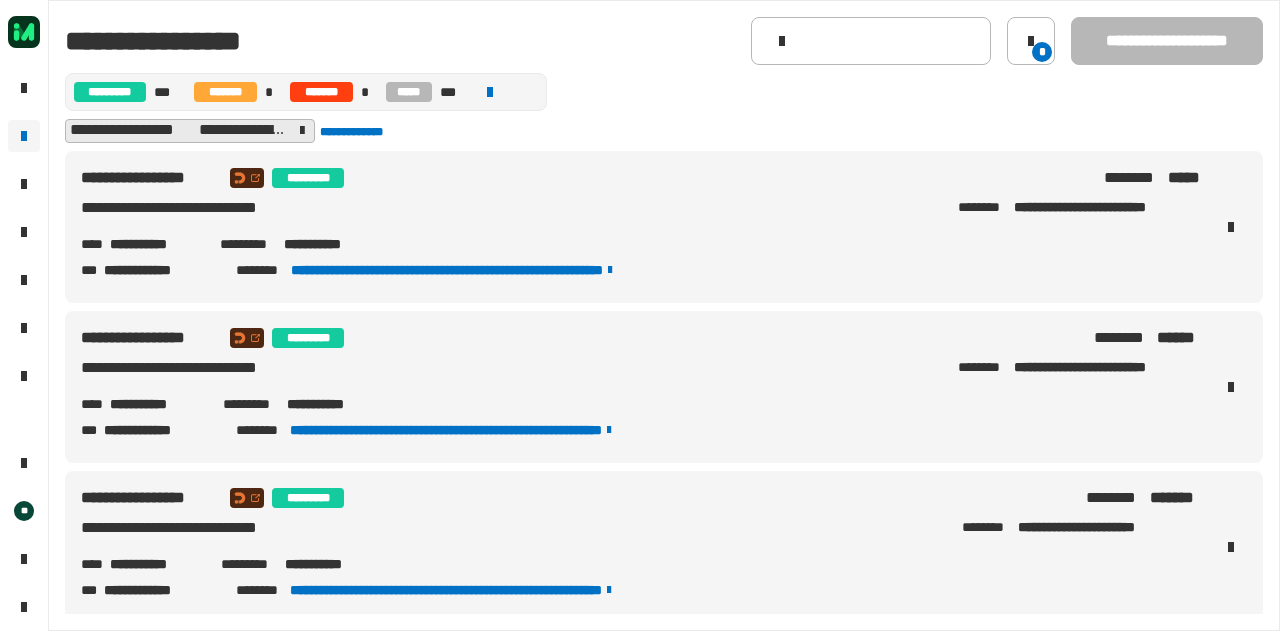 click on "**********" at bounding box center [157, 244] 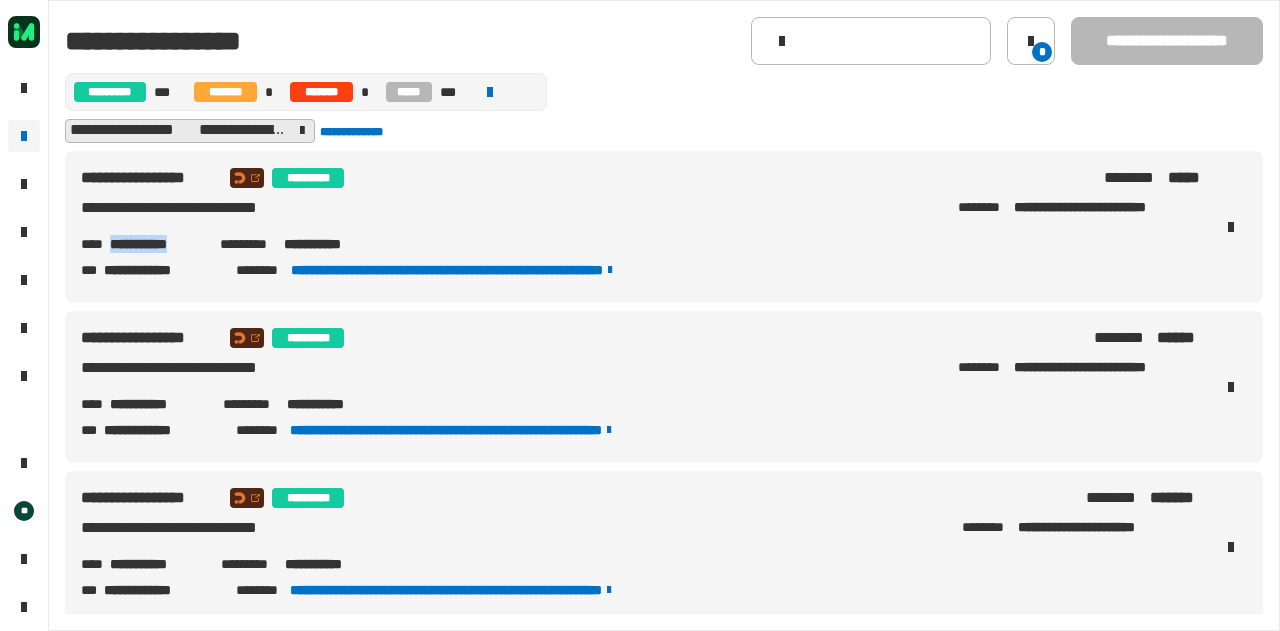 click on "**********" at bounding box center [157, 244] 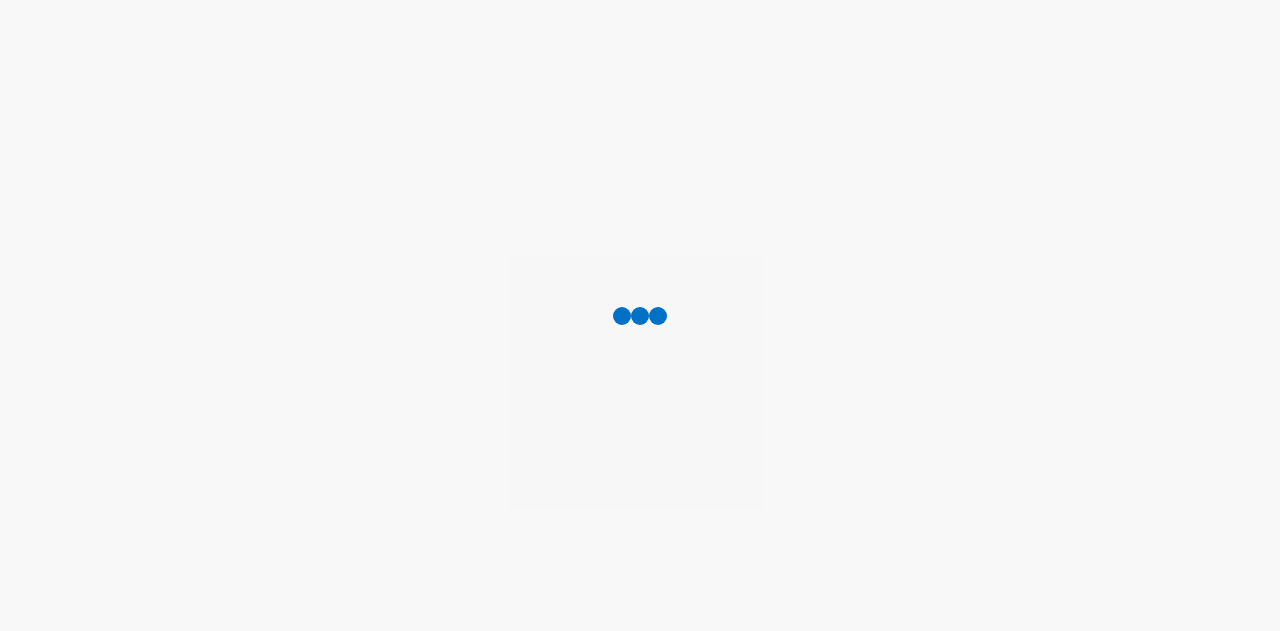 scroll, scrollTop: 0, scrollLeft: 0, axis: both 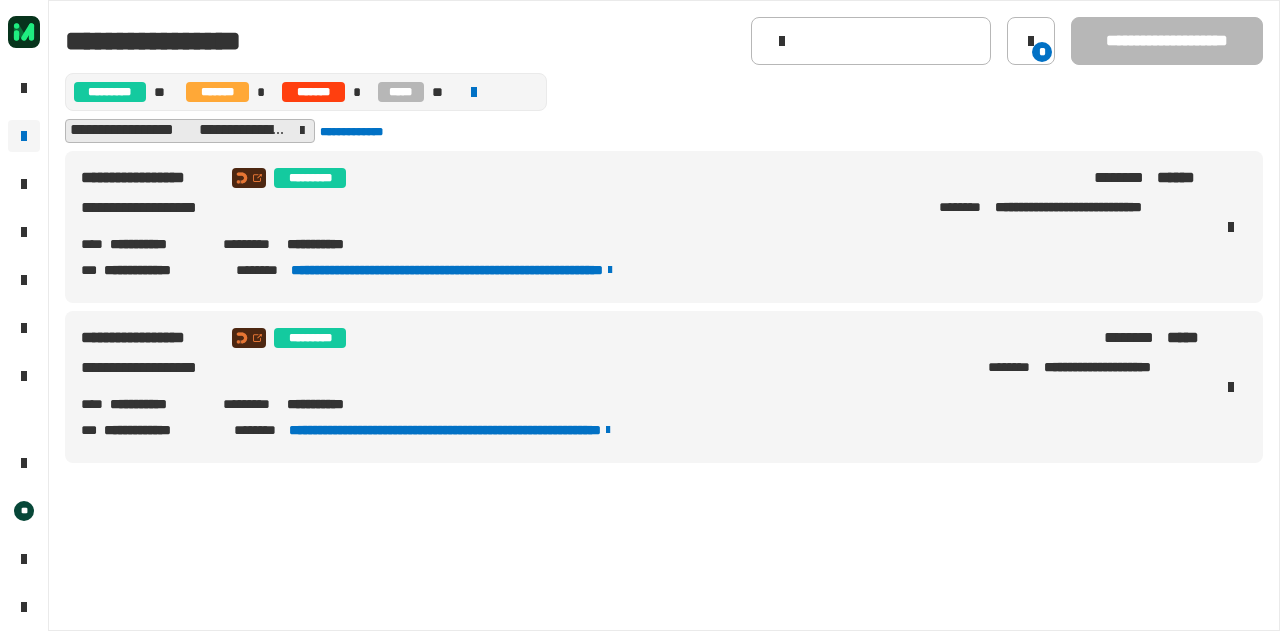click on "**********" at bounding box center [158, 404] 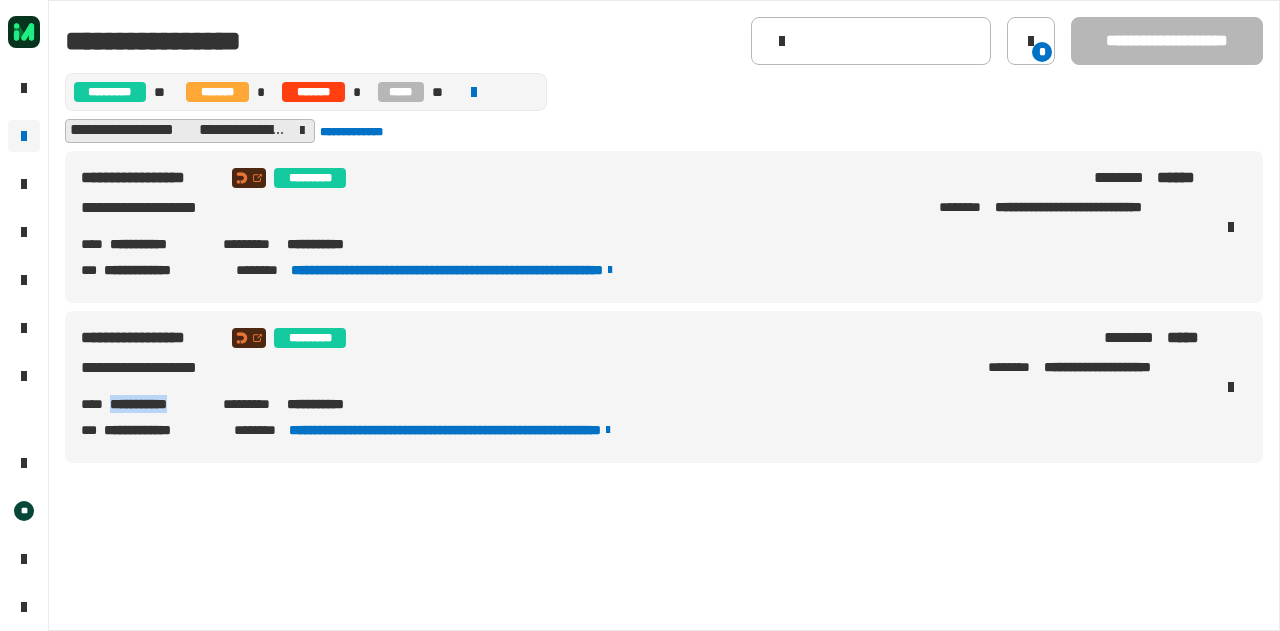 click on "**********" at bounding box center [158, 404] 